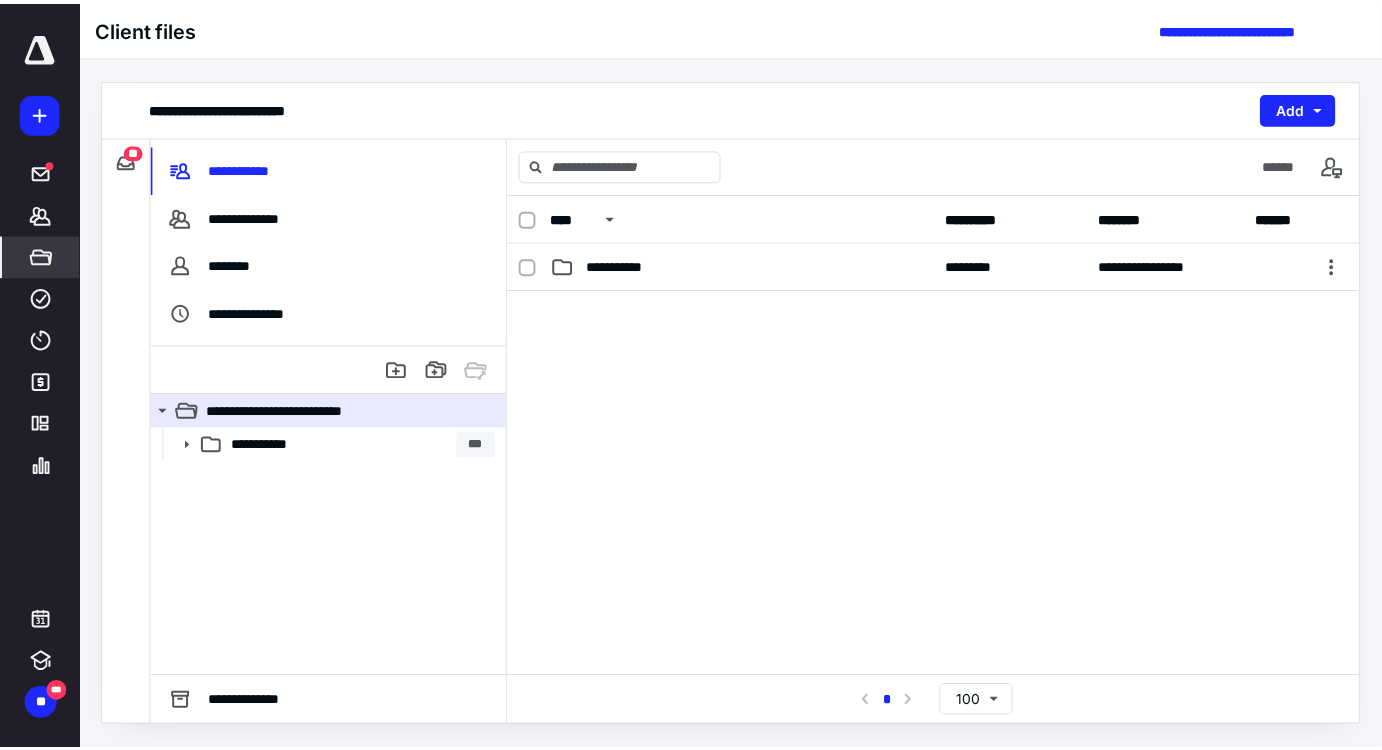 scroll, scrollTop: 0, scrollLeft: 0, axis: both 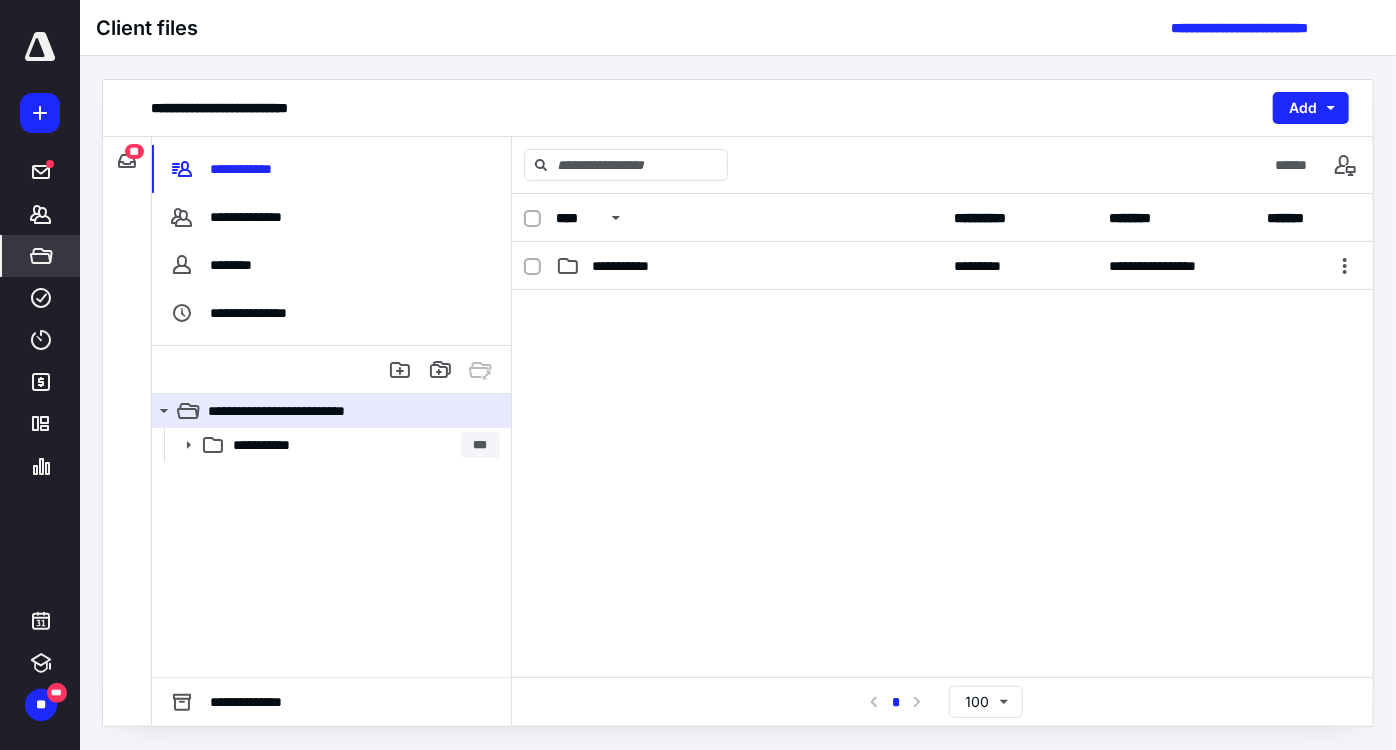 click on "**********" at bounding box center [738, 28] 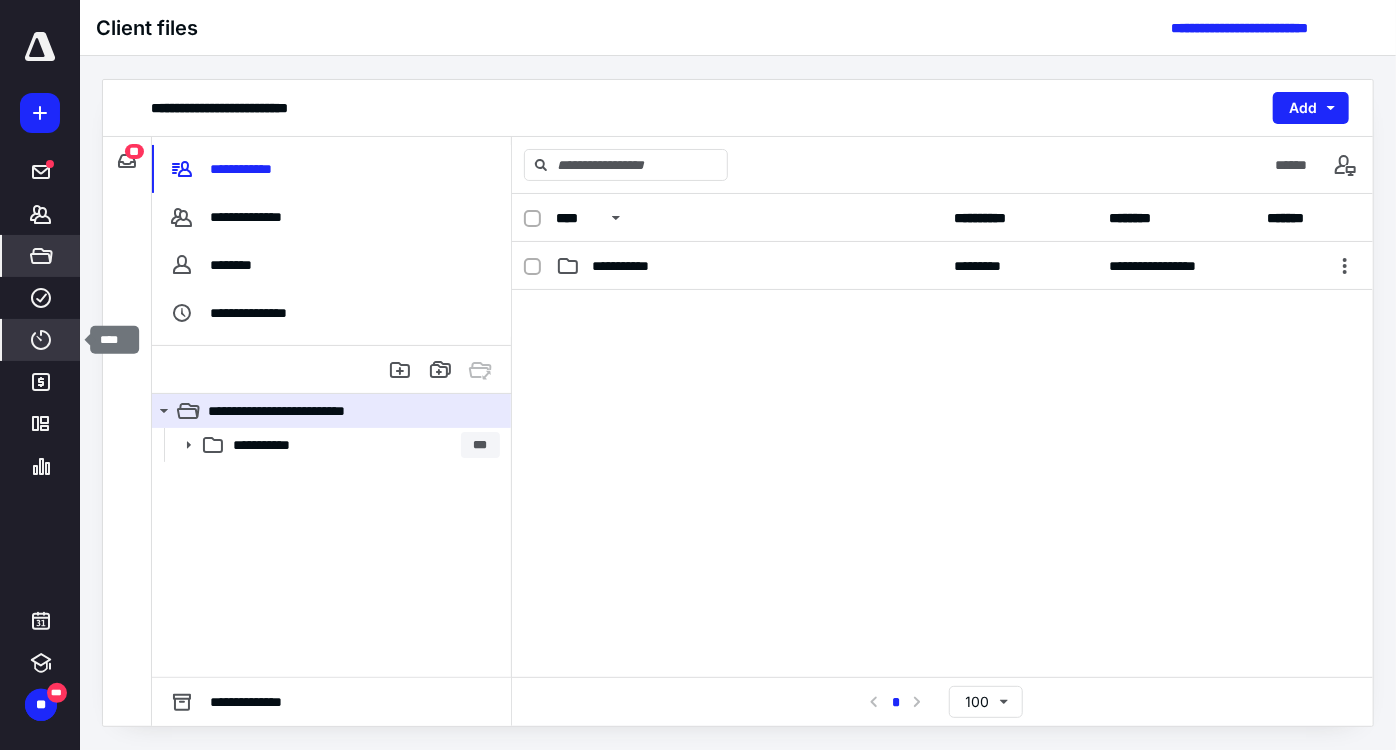 click 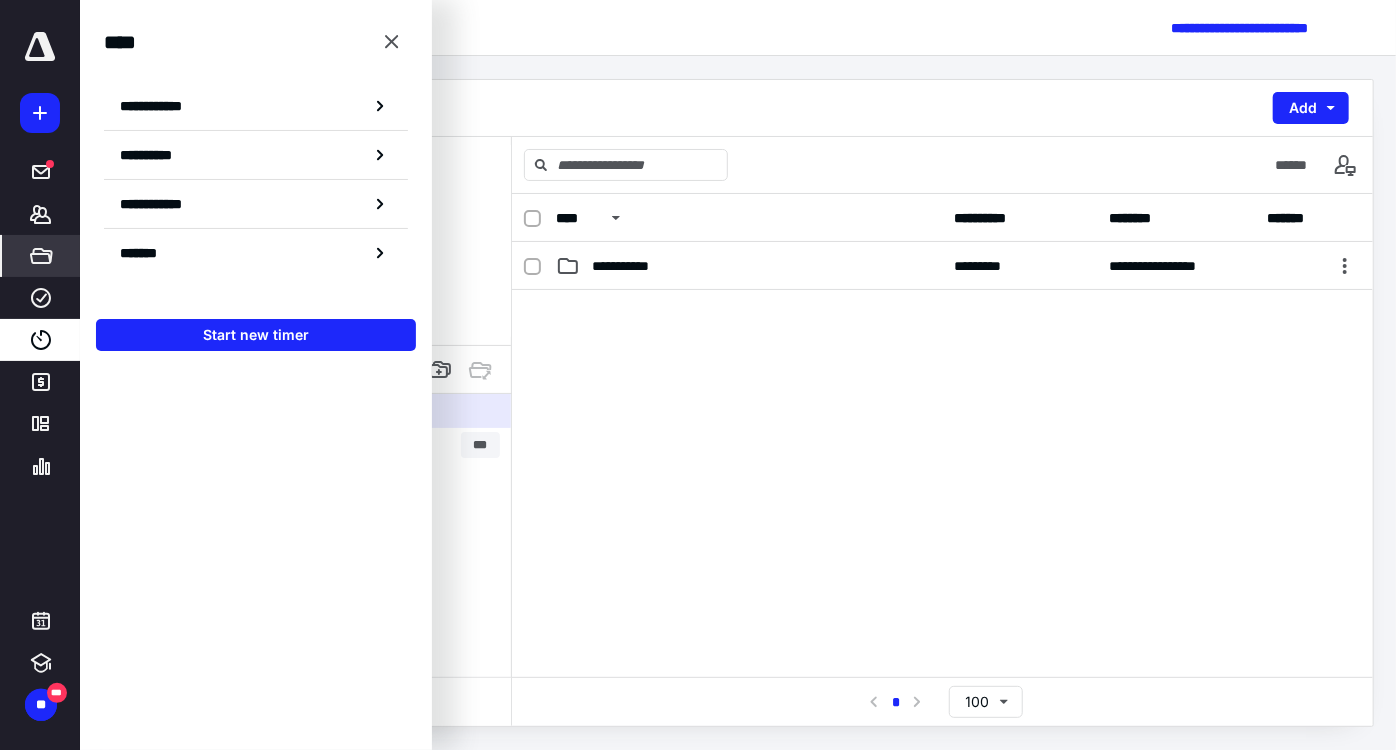 click on "**********" at bounding box center [256, 106] 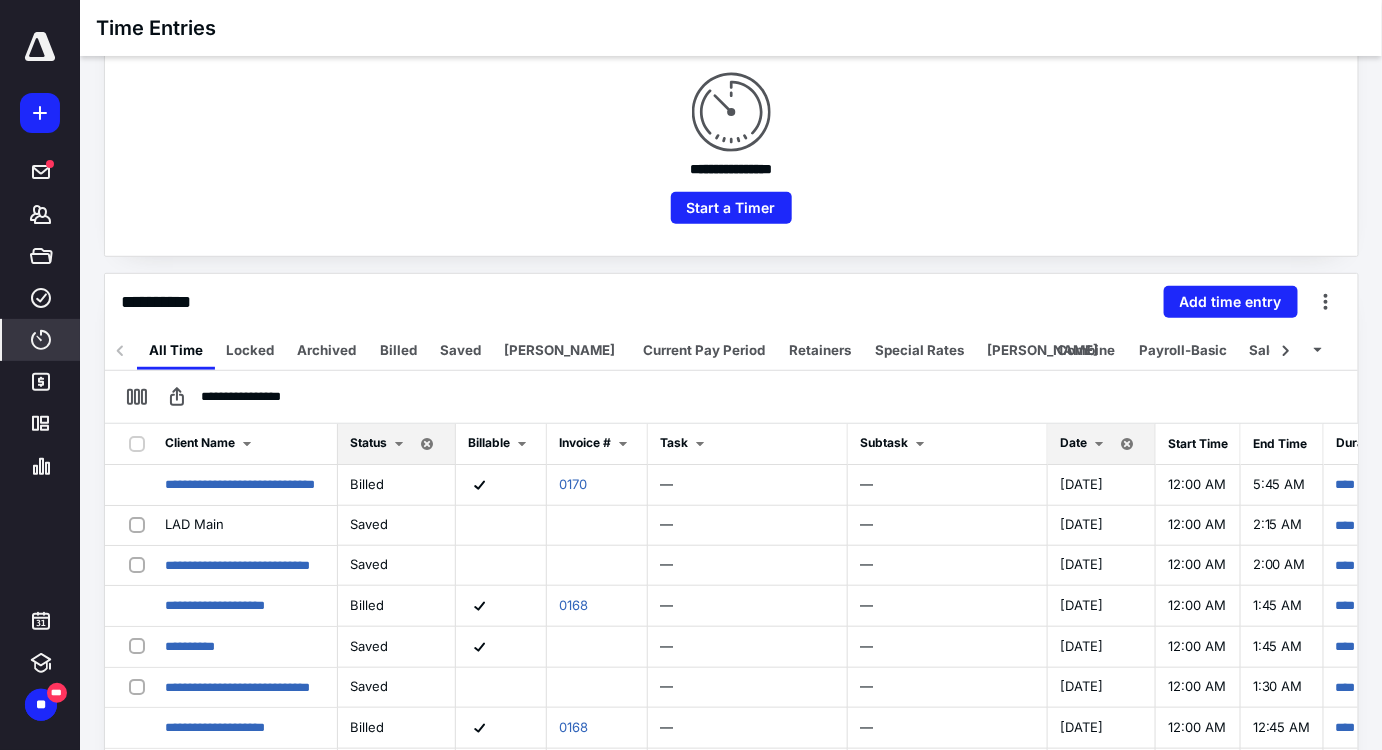 scroll, scrollTop: 78, scrollLeft: 0, axis: vertical 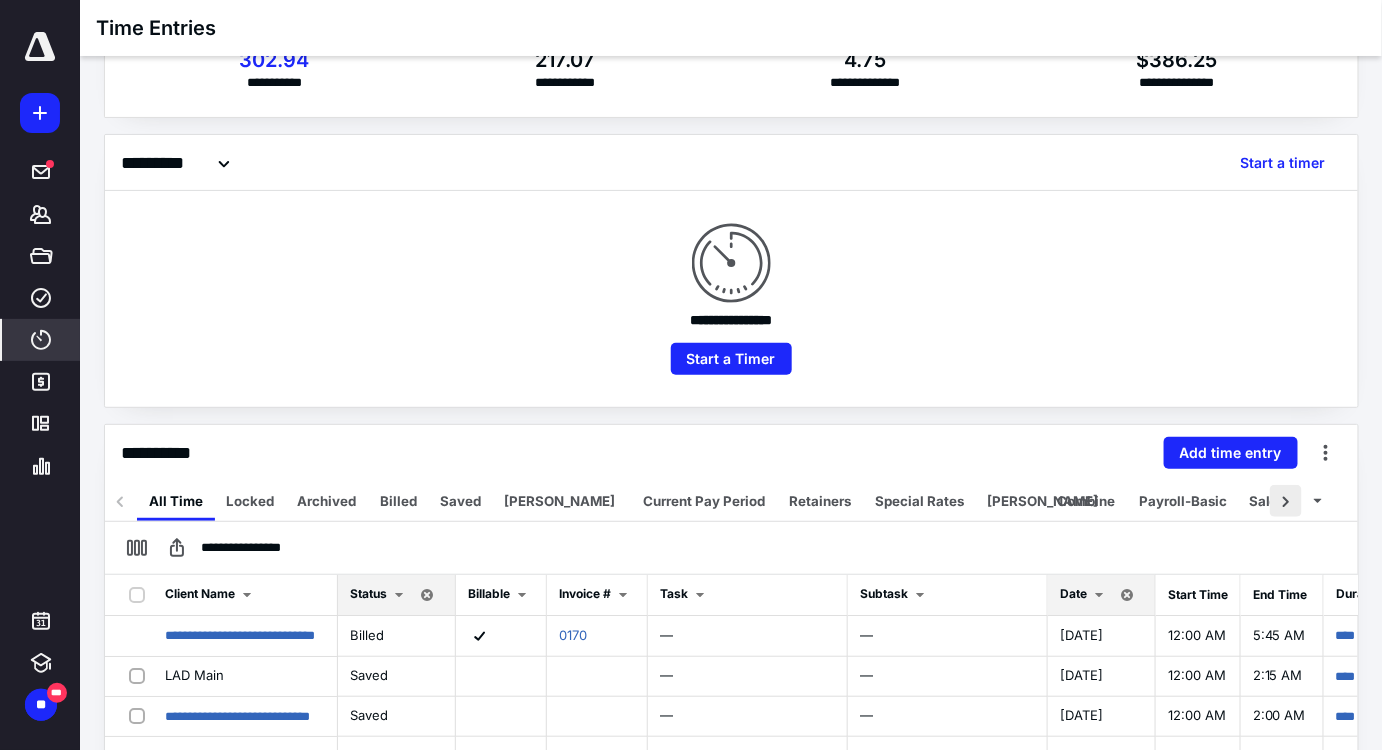 click at bounding box center [1286, 501] 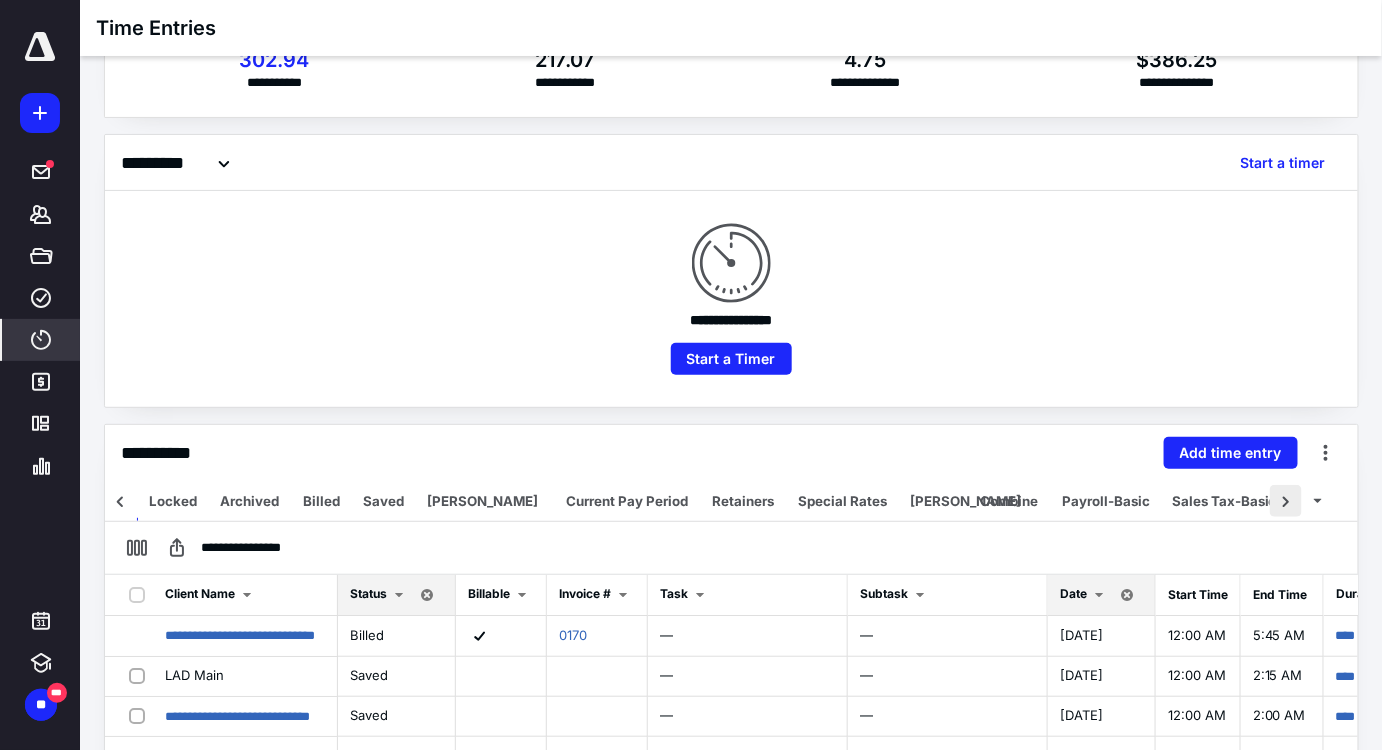 click at bounding box center [1286, 501] 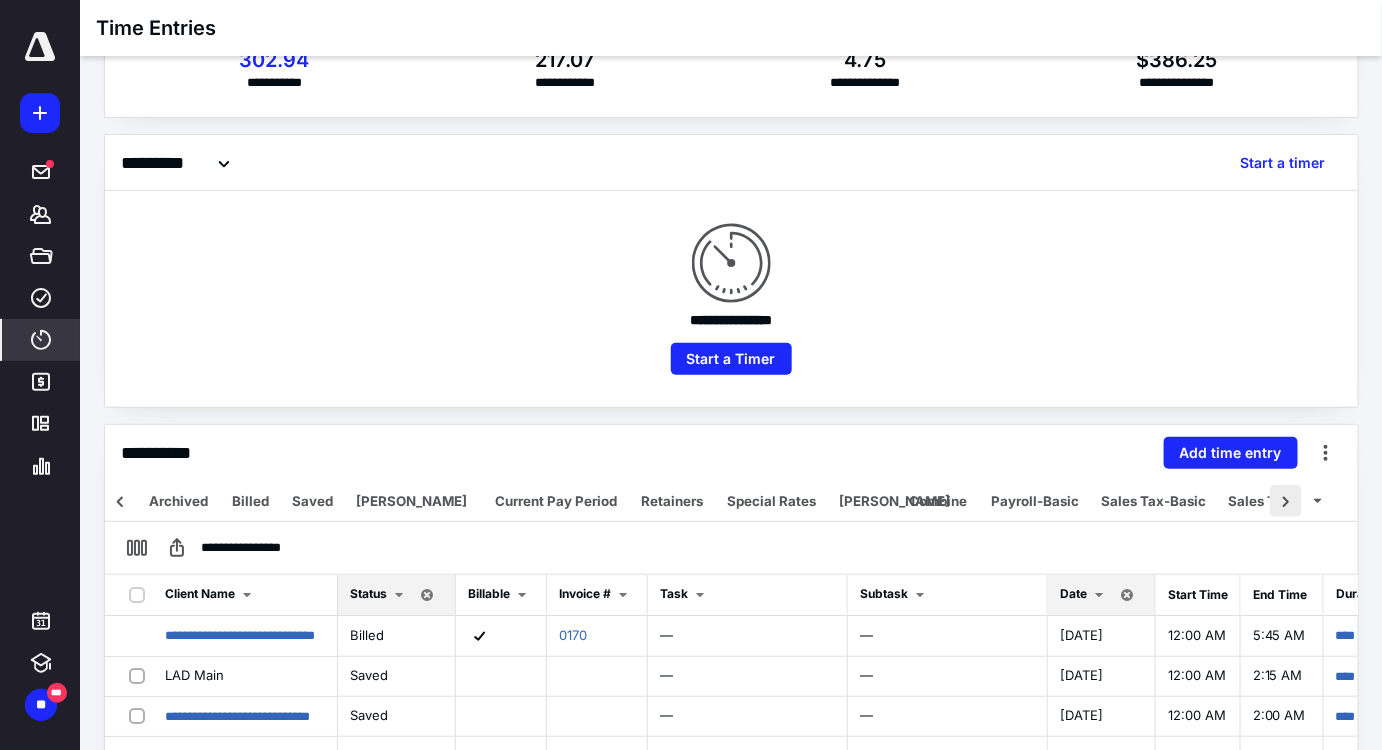 click at bounding box center [1286, 501] 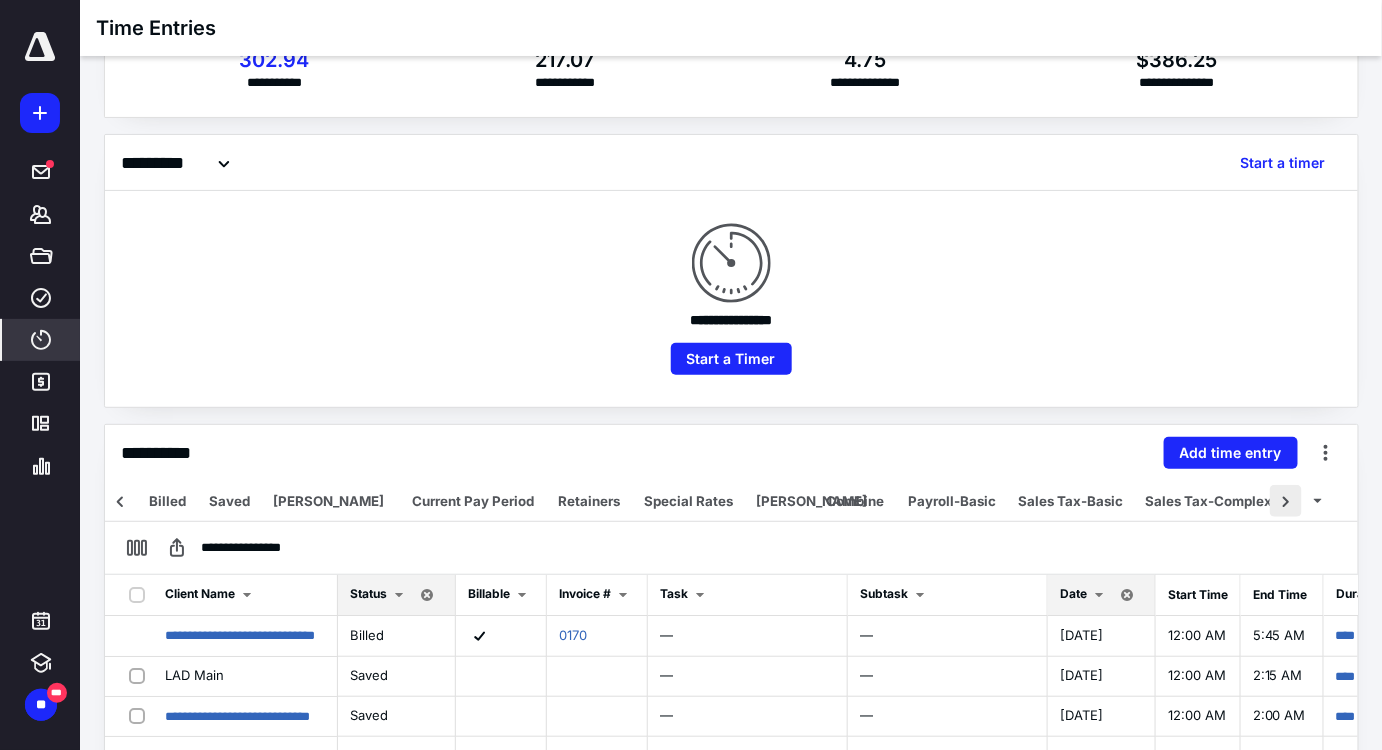click at bounding box center (1286, 501) 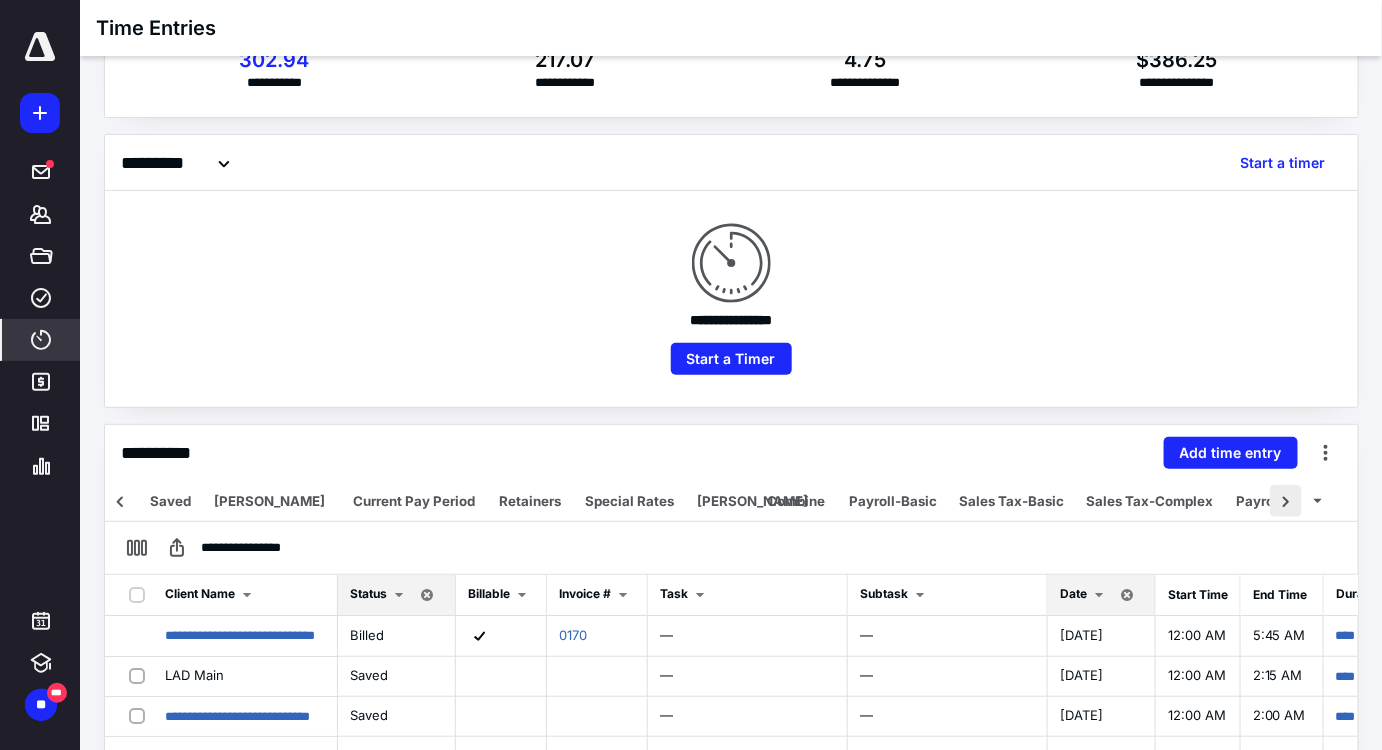 click at bounding box center [1286, 501] 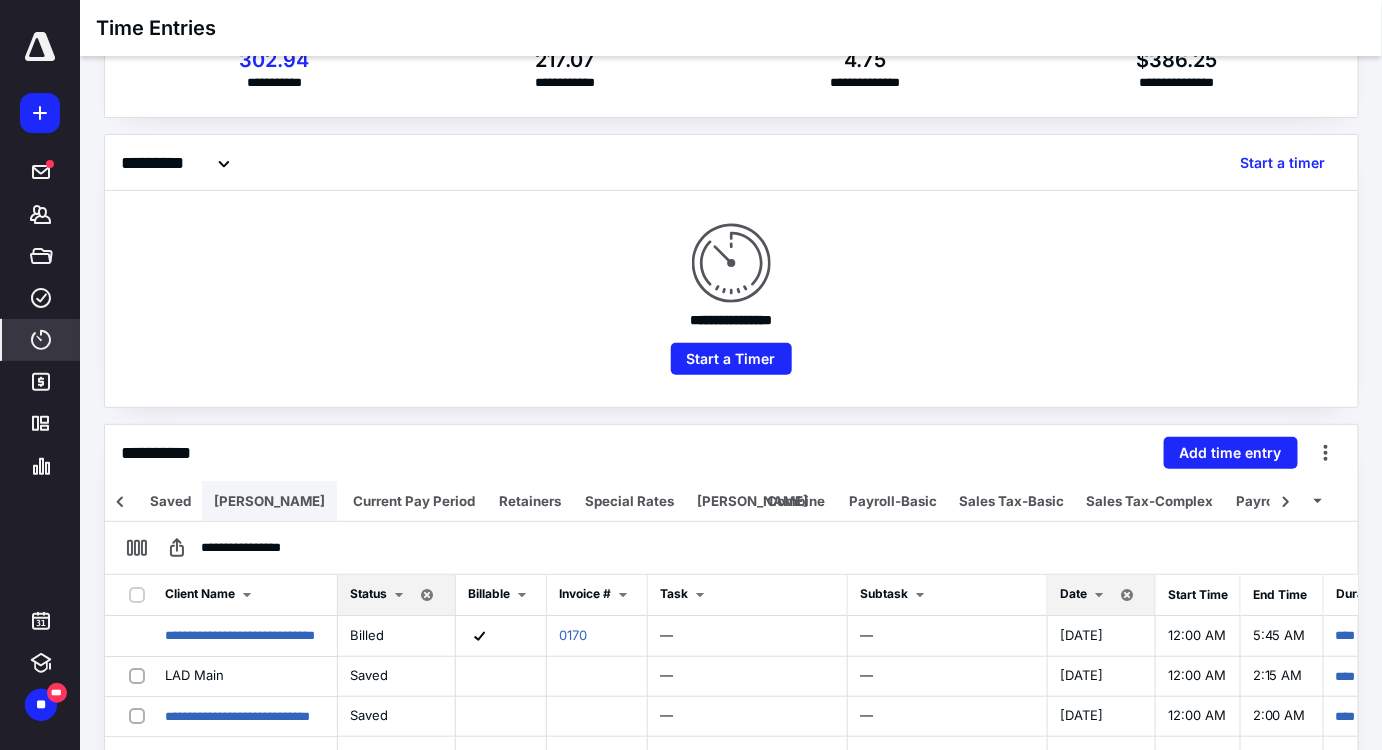 click on "[PERSON_NAME]" at bounding box center [269, 501] 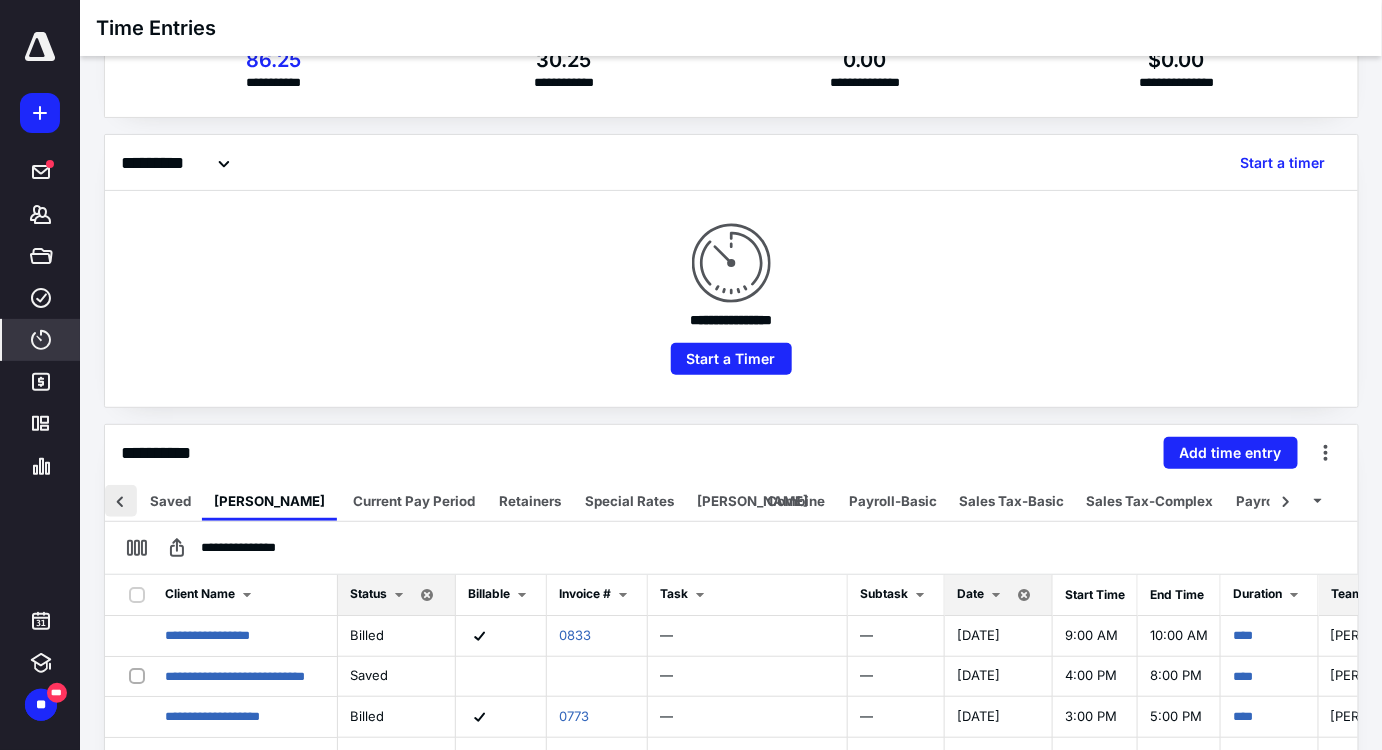 click at bounding box center [121, 501] 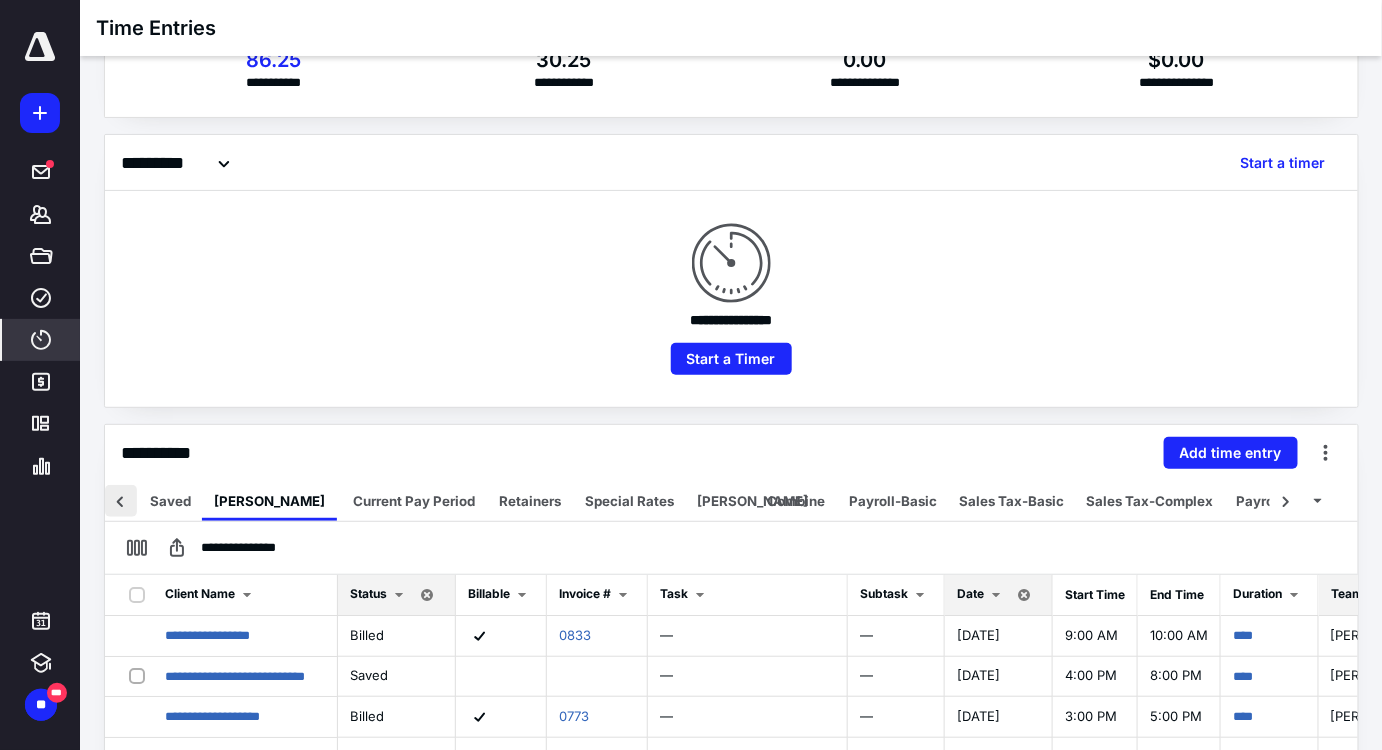 scroll, scrollTop: 0, scrollLeft: 231, axis: horizontal 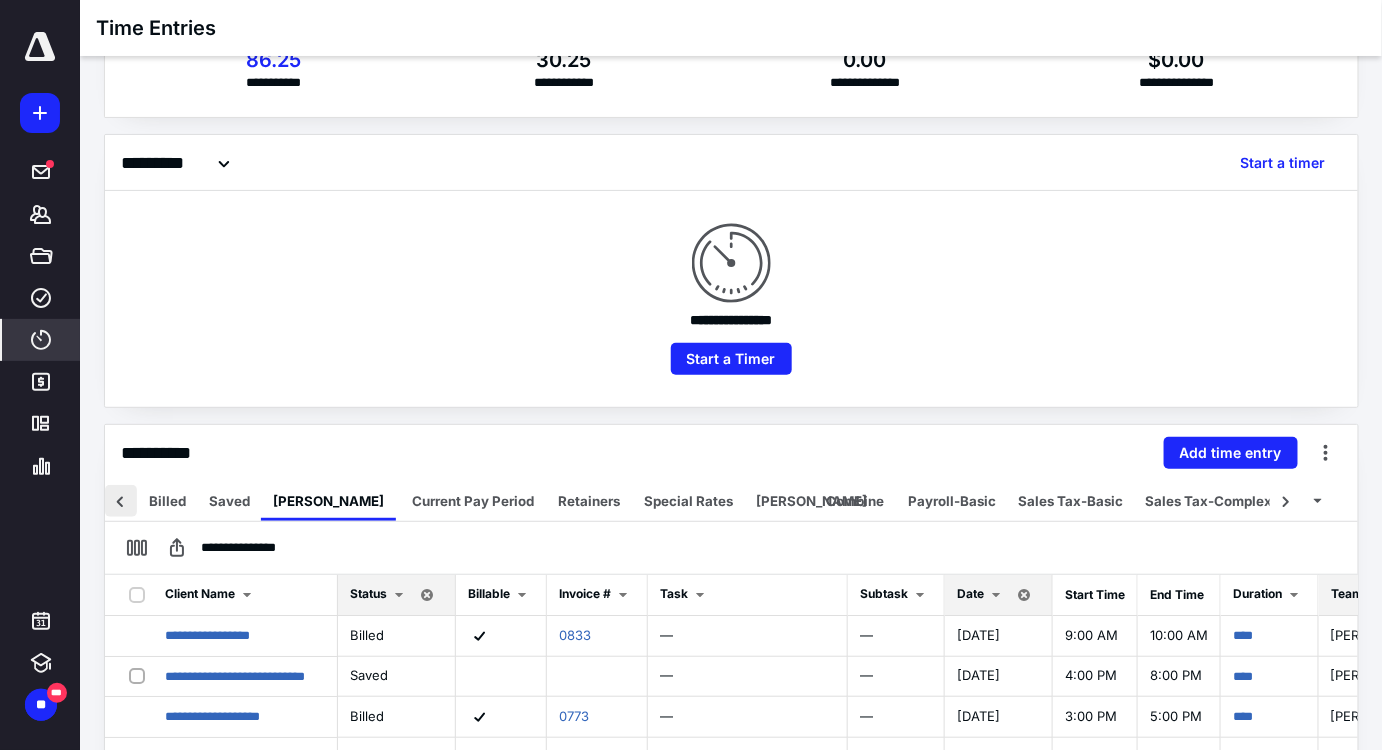 click at bounding box center [121, 501] 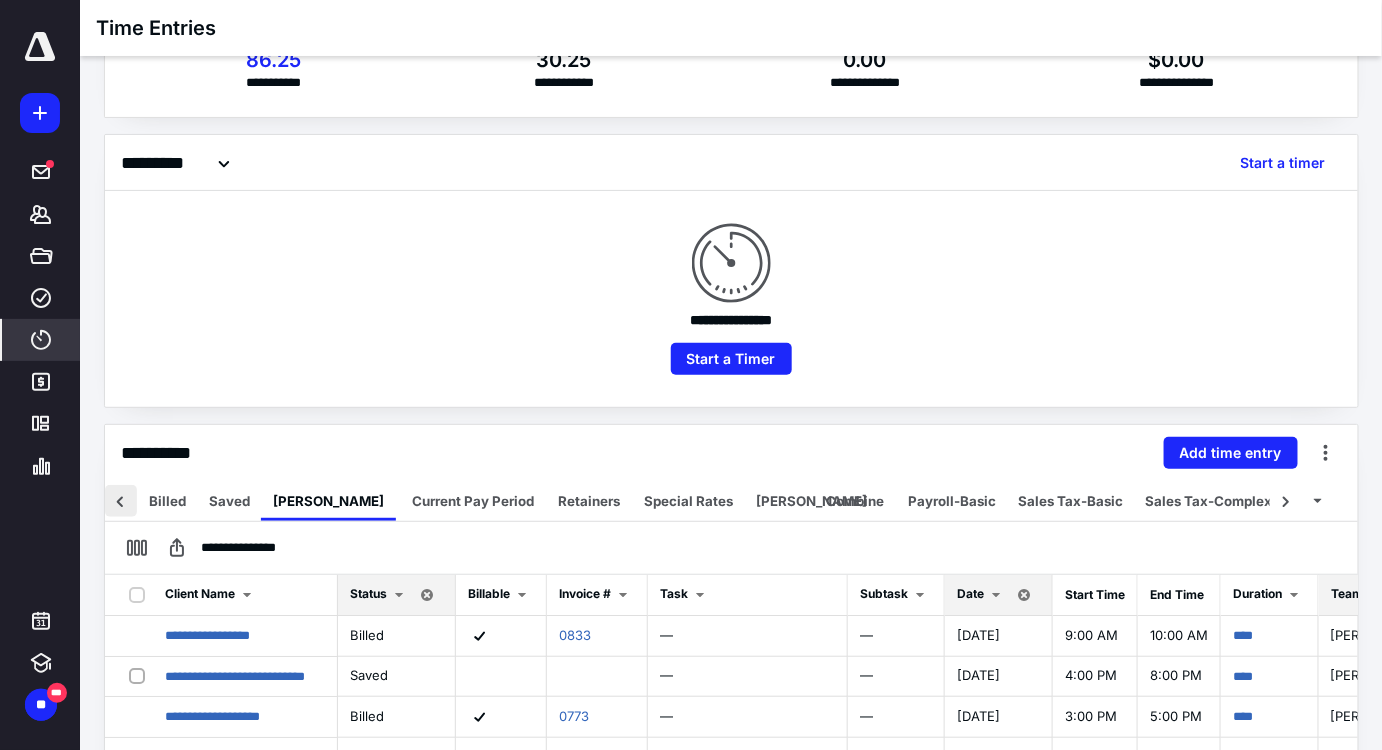 click at bounding box center [121, 501] 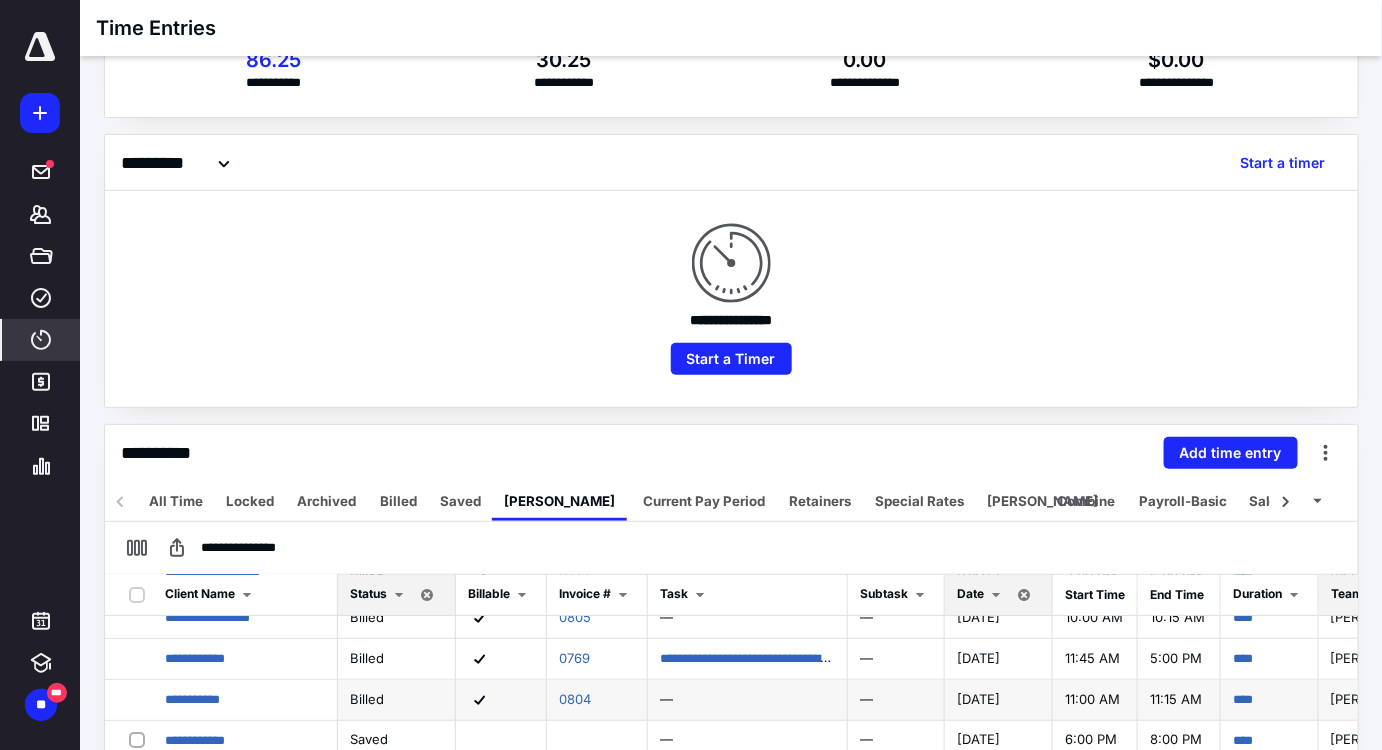 scroll, scrollTop: 202, scrollLeft: 0, axis: vertical 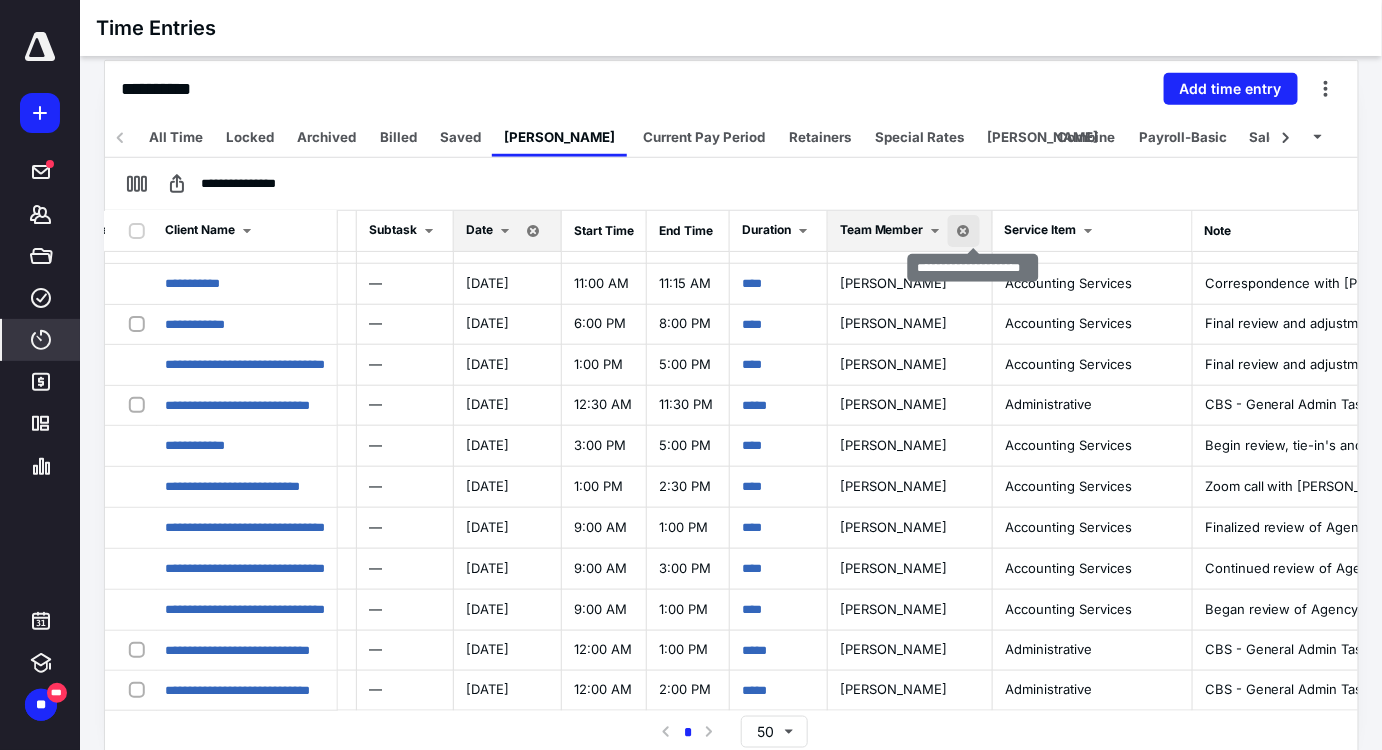 click at bounding box center [964, 231] 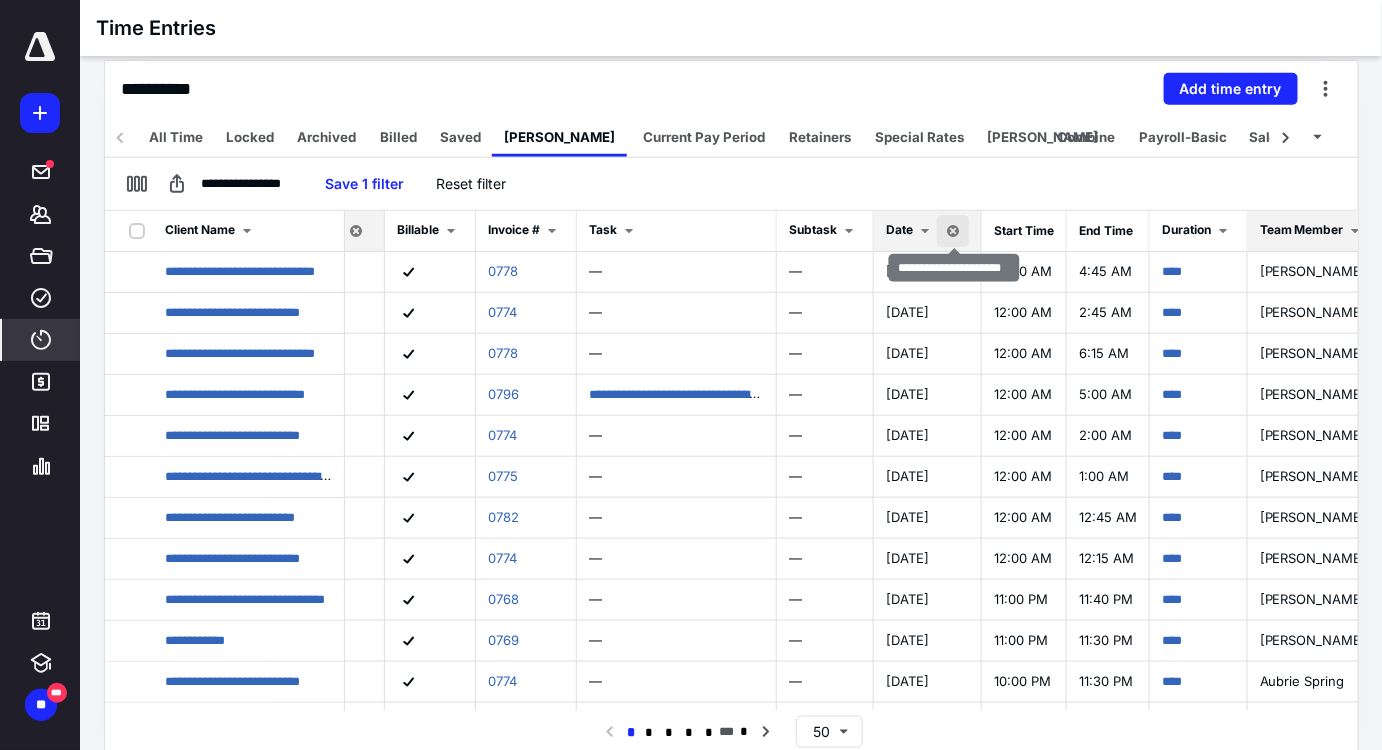 click at bounding box center [953, 231] 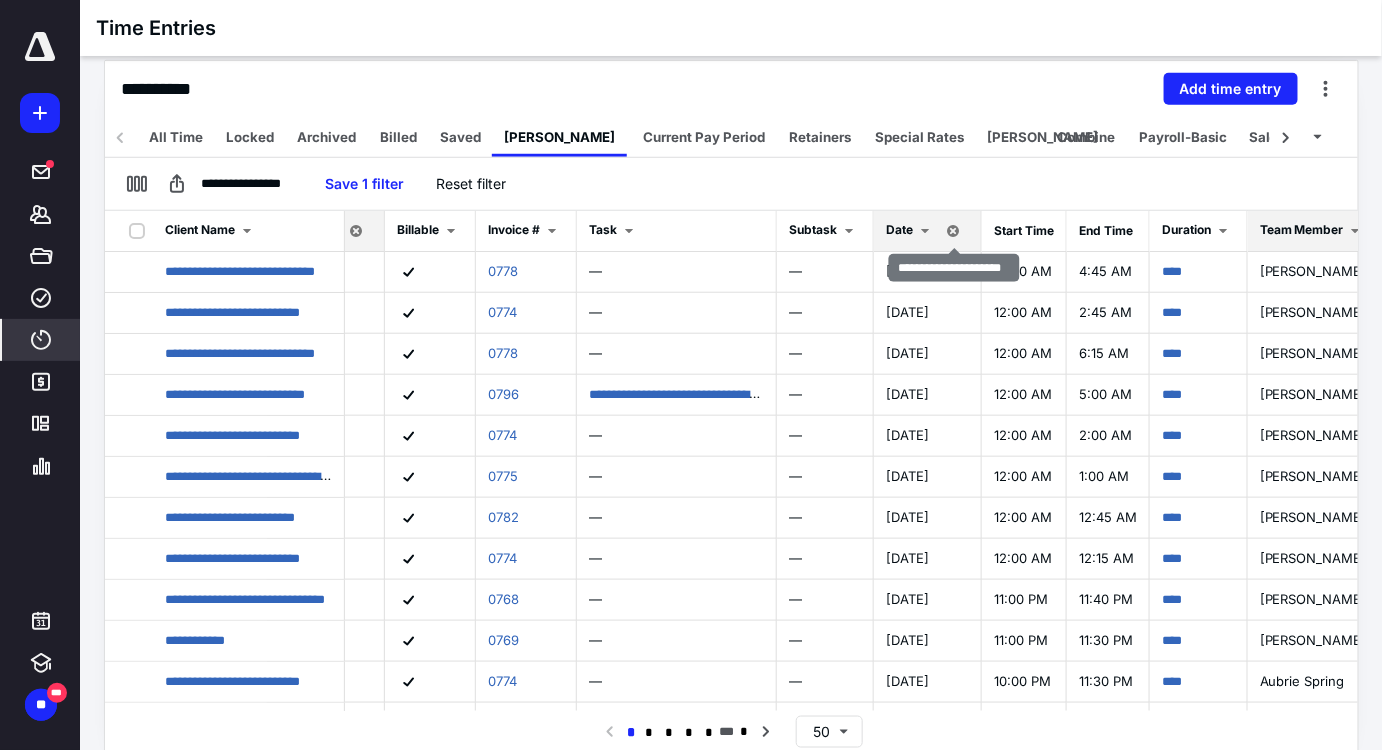 scroll, scrollTop: 0, scrollLeft: 46, axis: horizontal 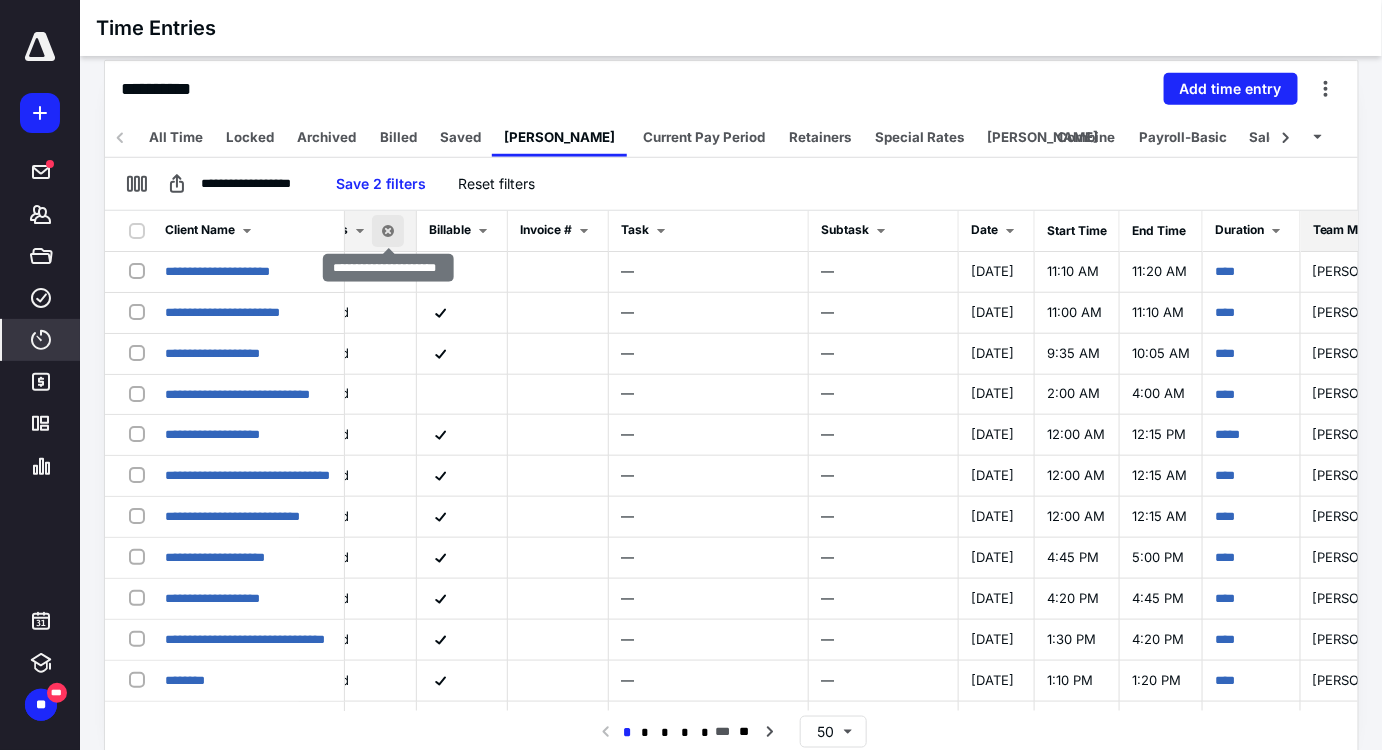 click at bounding box center (388, 231) 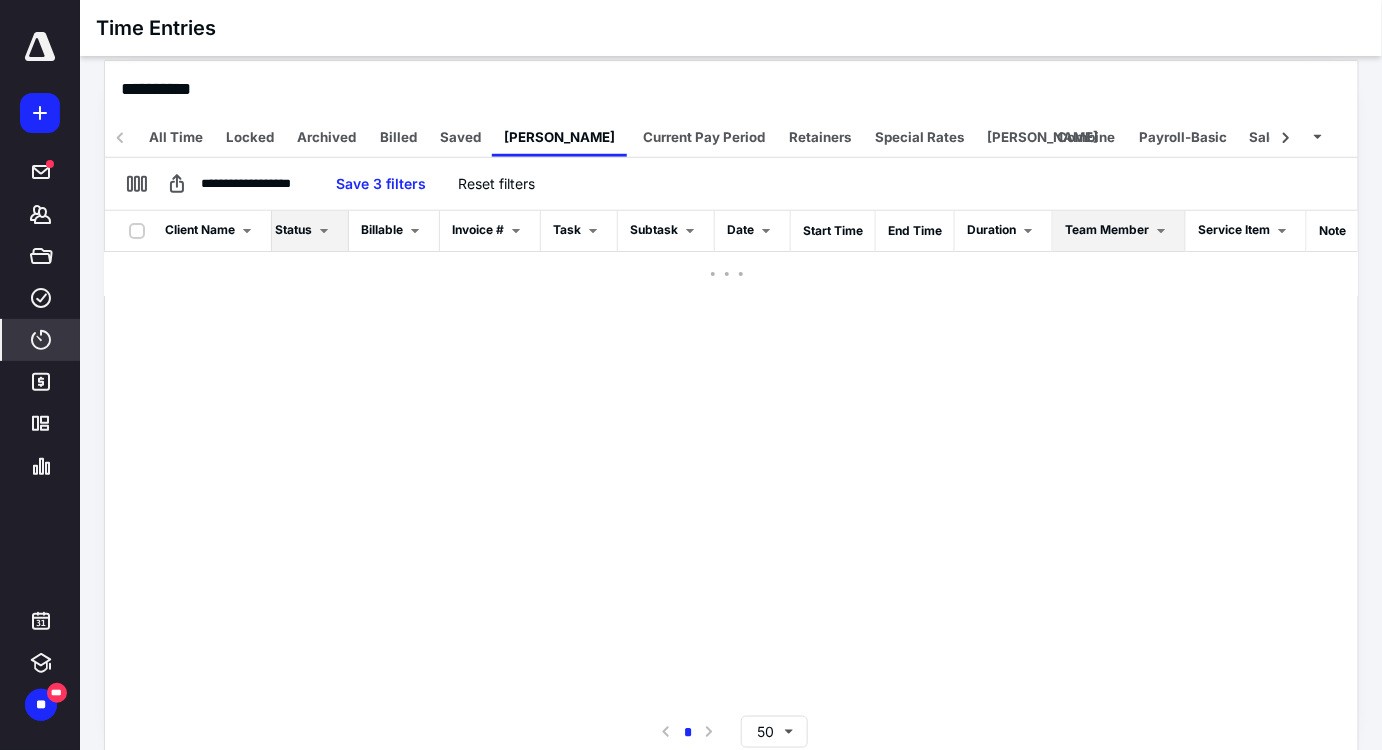 scroll, scrollTop: 0, scrollLeft: 14, axis: horizontal 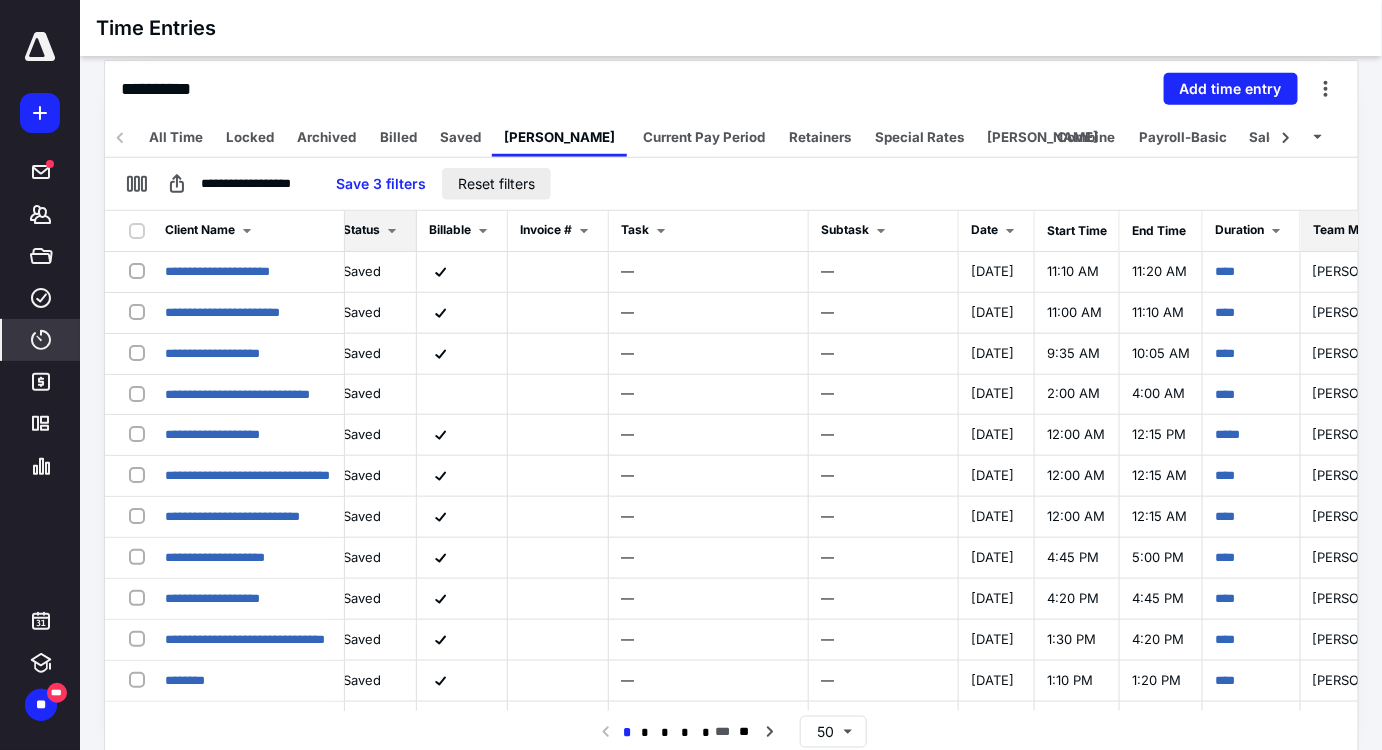 click on "Reset filters" at bounding box center (496, 184) 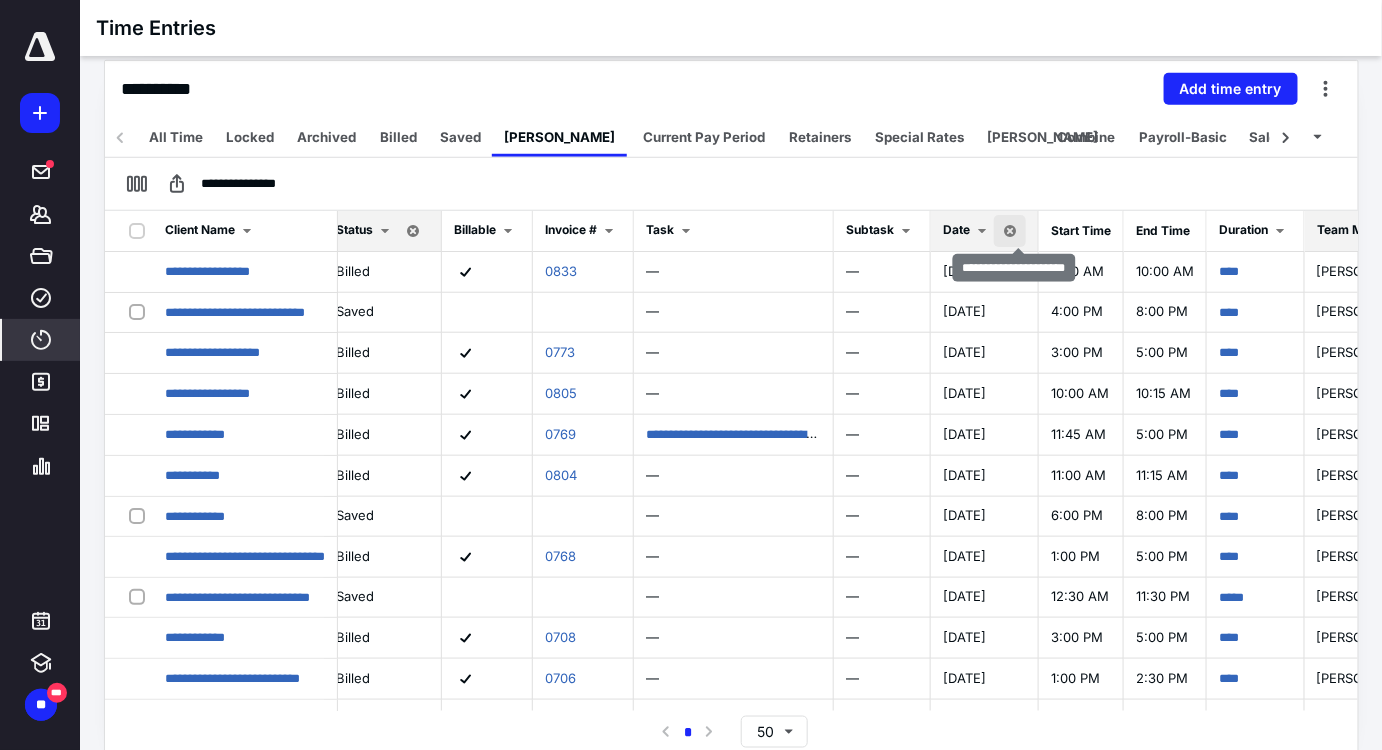 click at bounding box center [1010, 231] 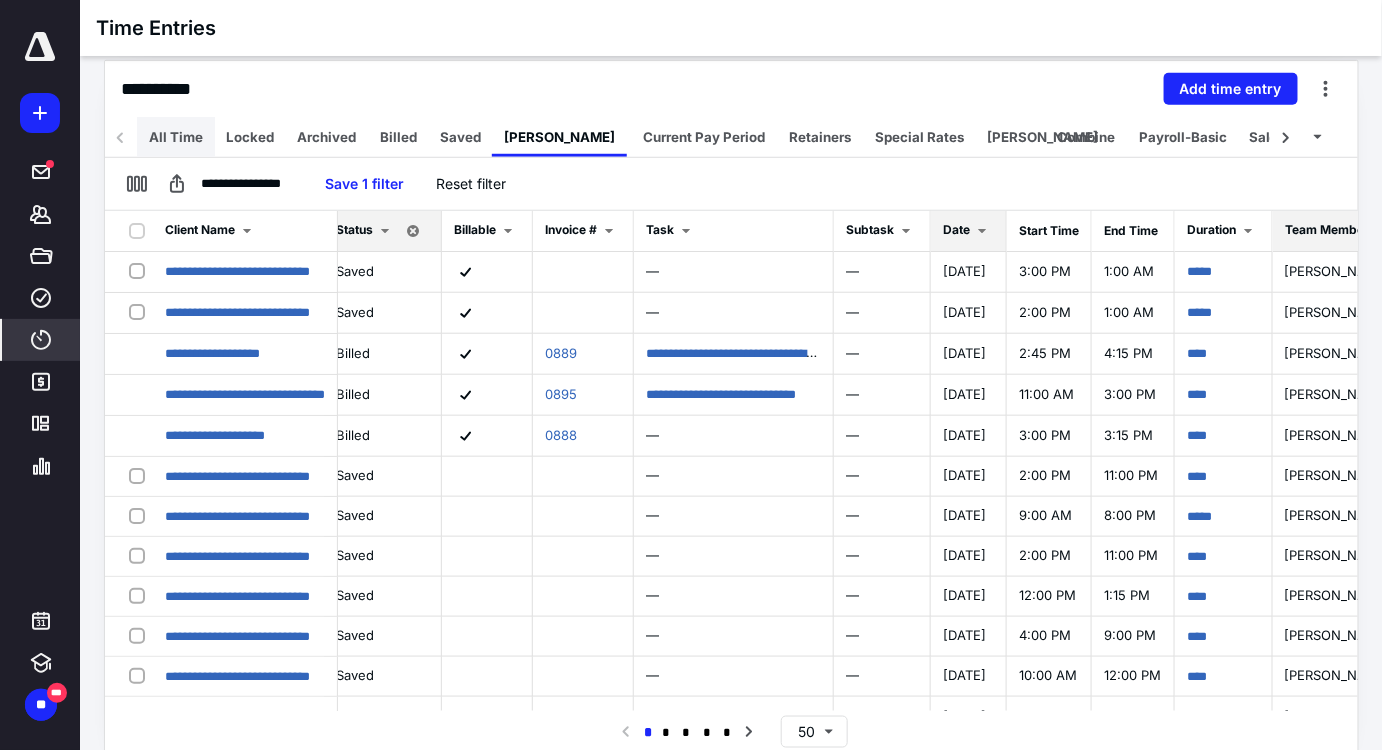 click on "All Time" at bounding box center (176, 137) 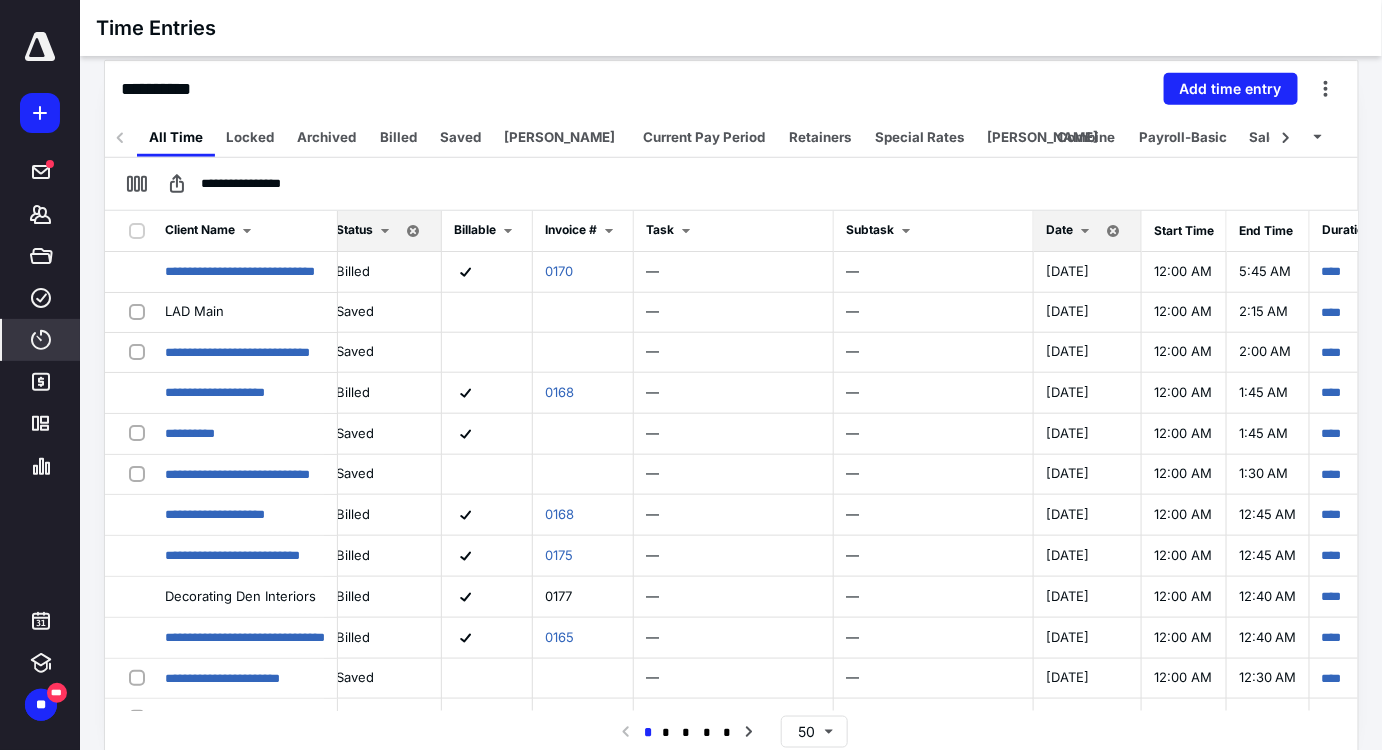 scroll, scrollTop: 0, scrollLeft: 385, axis: horizontal 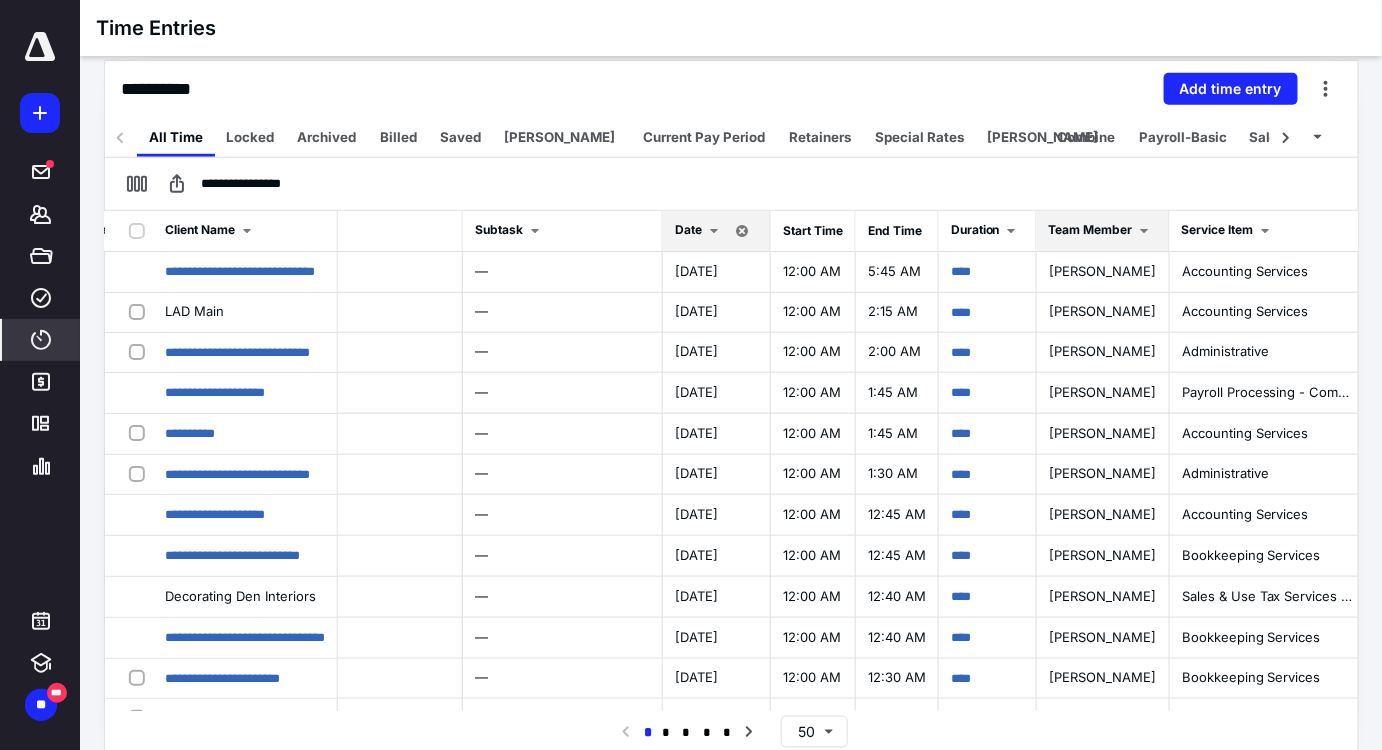 click on "Team Member" at bounding box center [1103, 231] 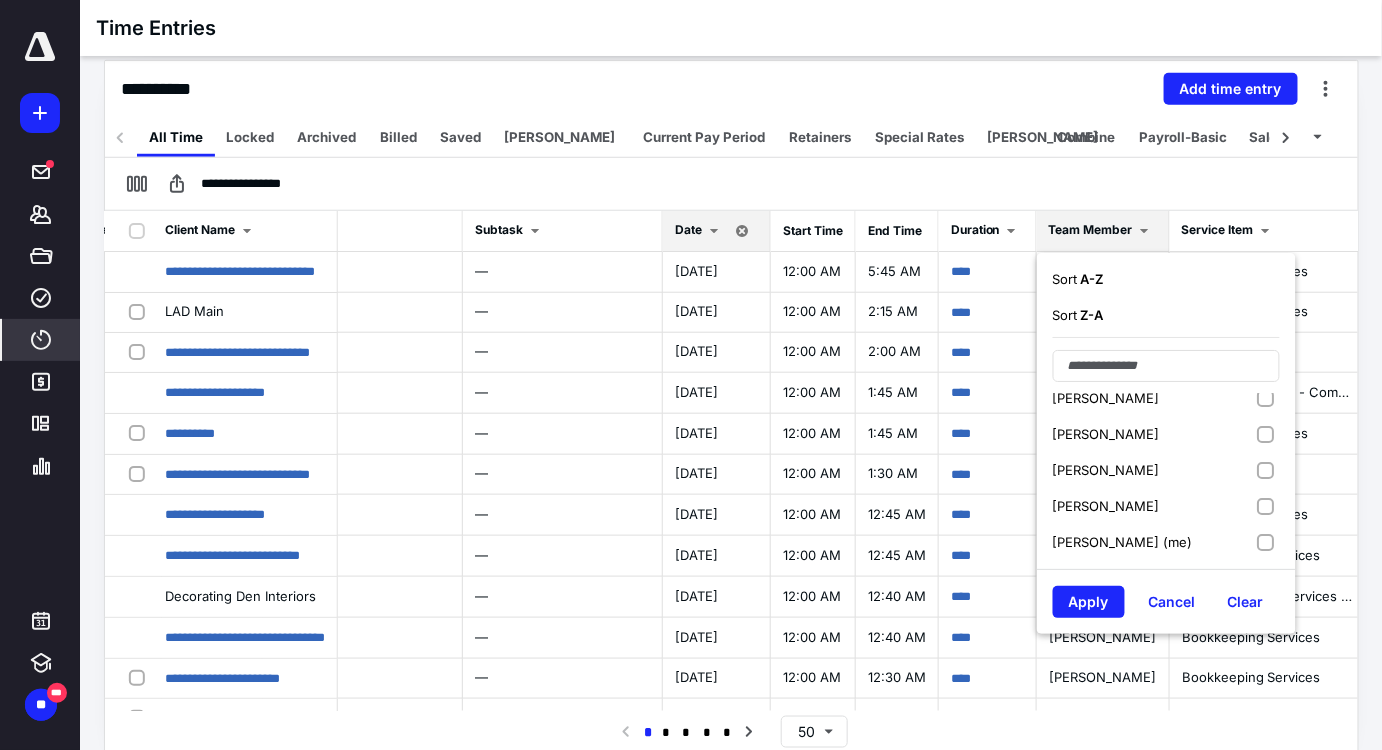 scroll, scrollTop: 77, scrollLeft: 0, axis: vertical 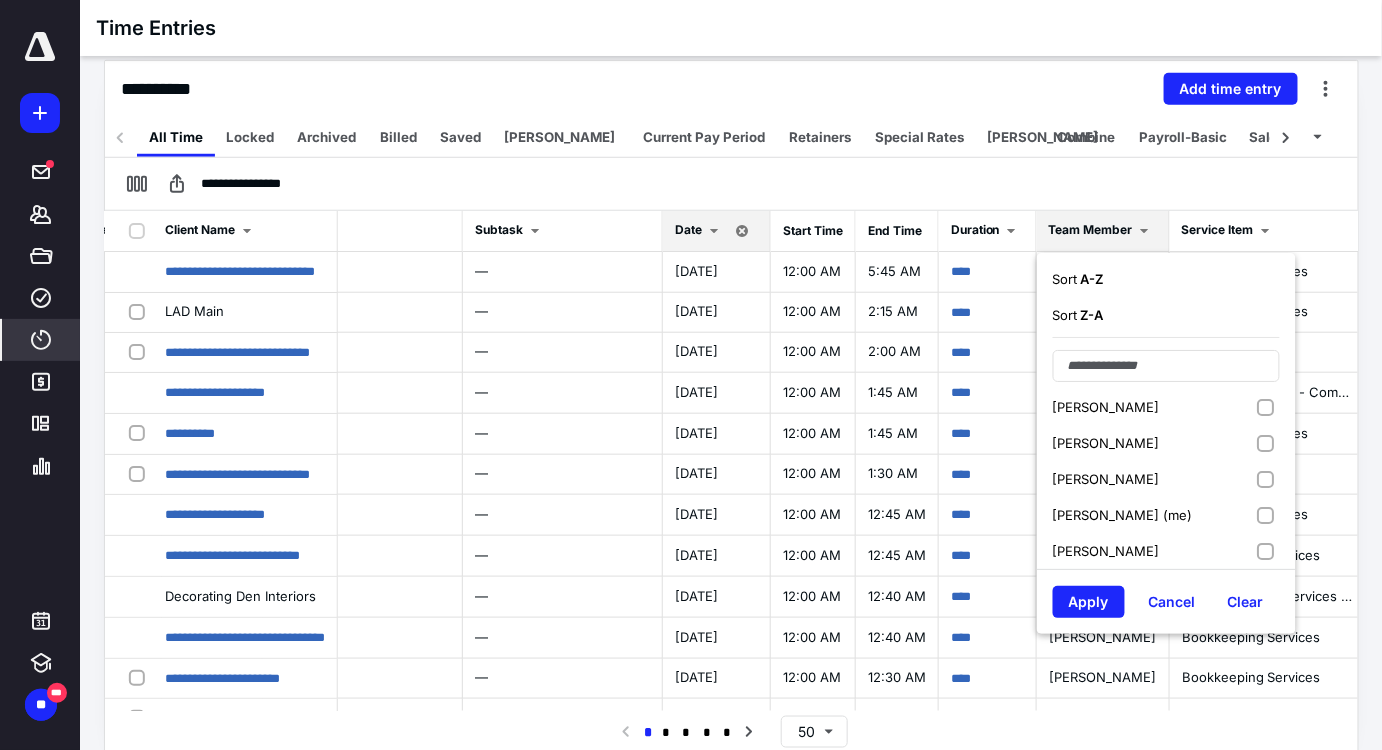 click on "[PERSON_NAME]" at bounding box center (1166, 407) 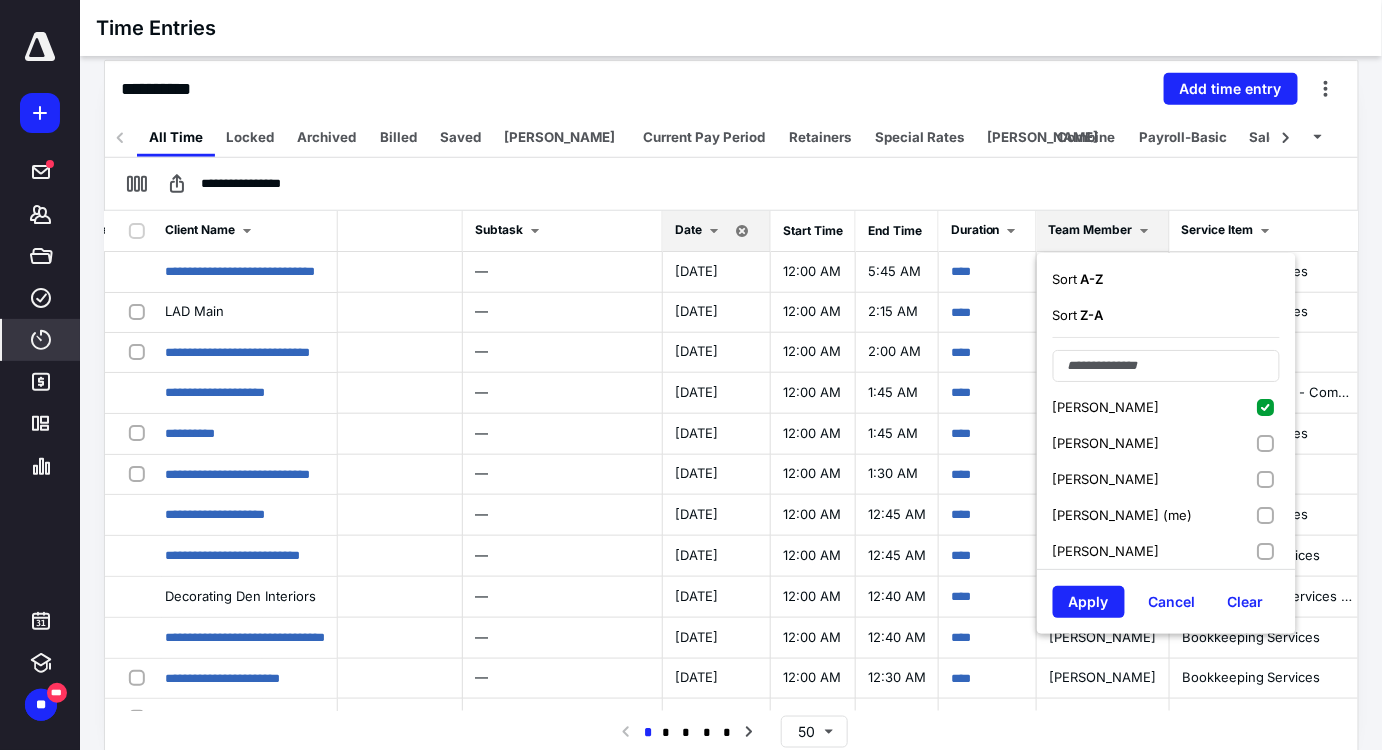 click on "Apply Cancel Clear" at bounding box center (1166, 601) 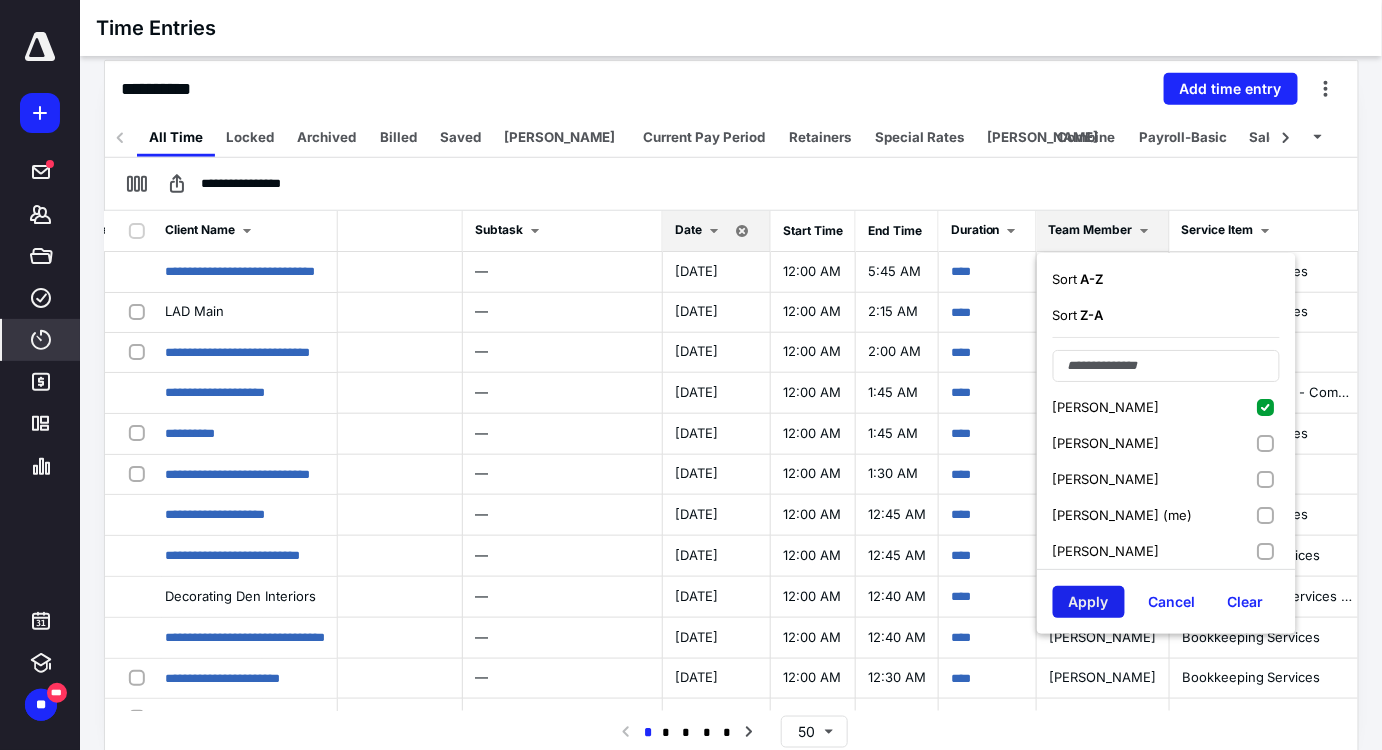 click on "Apply" at bounding box center (1089, 602) 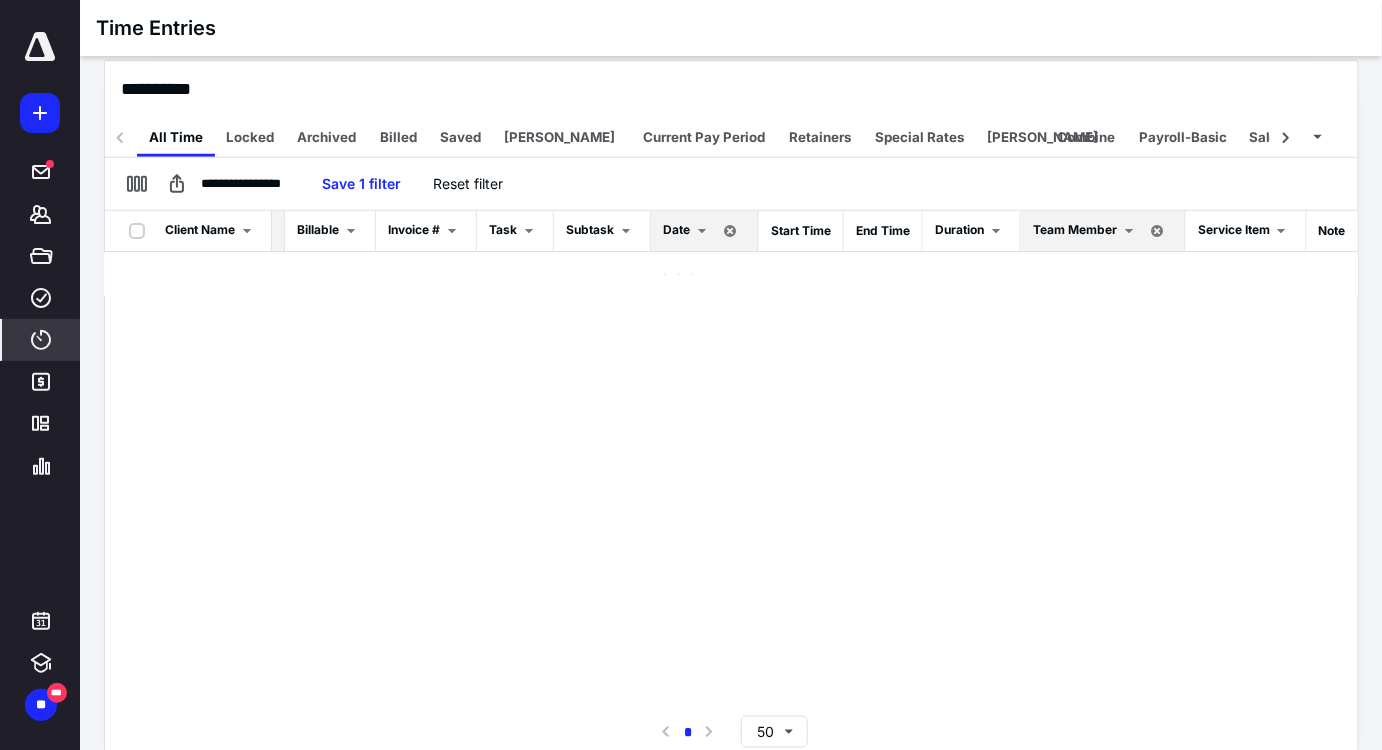 scroll, scrollTop: 0, scrollLeft: 110, axis: horizontal 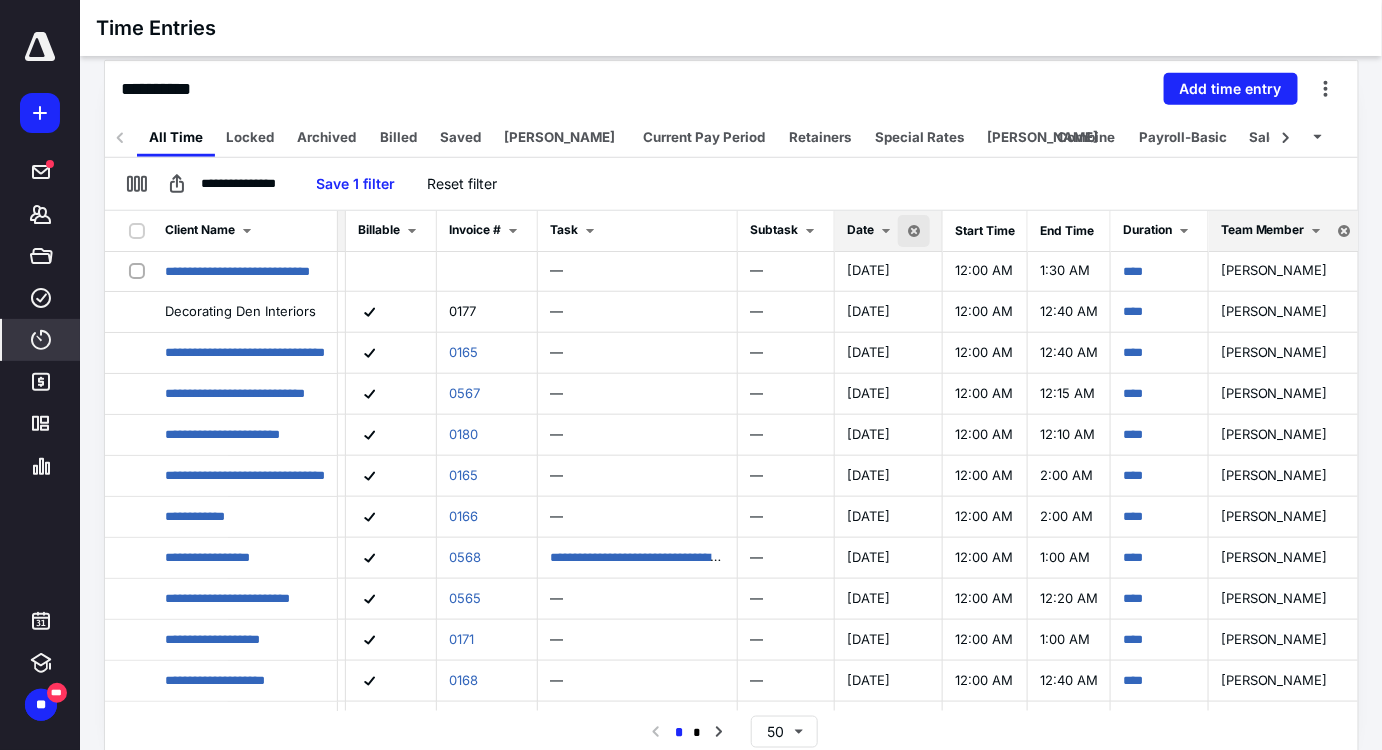 click at bounding box center (914, 231) 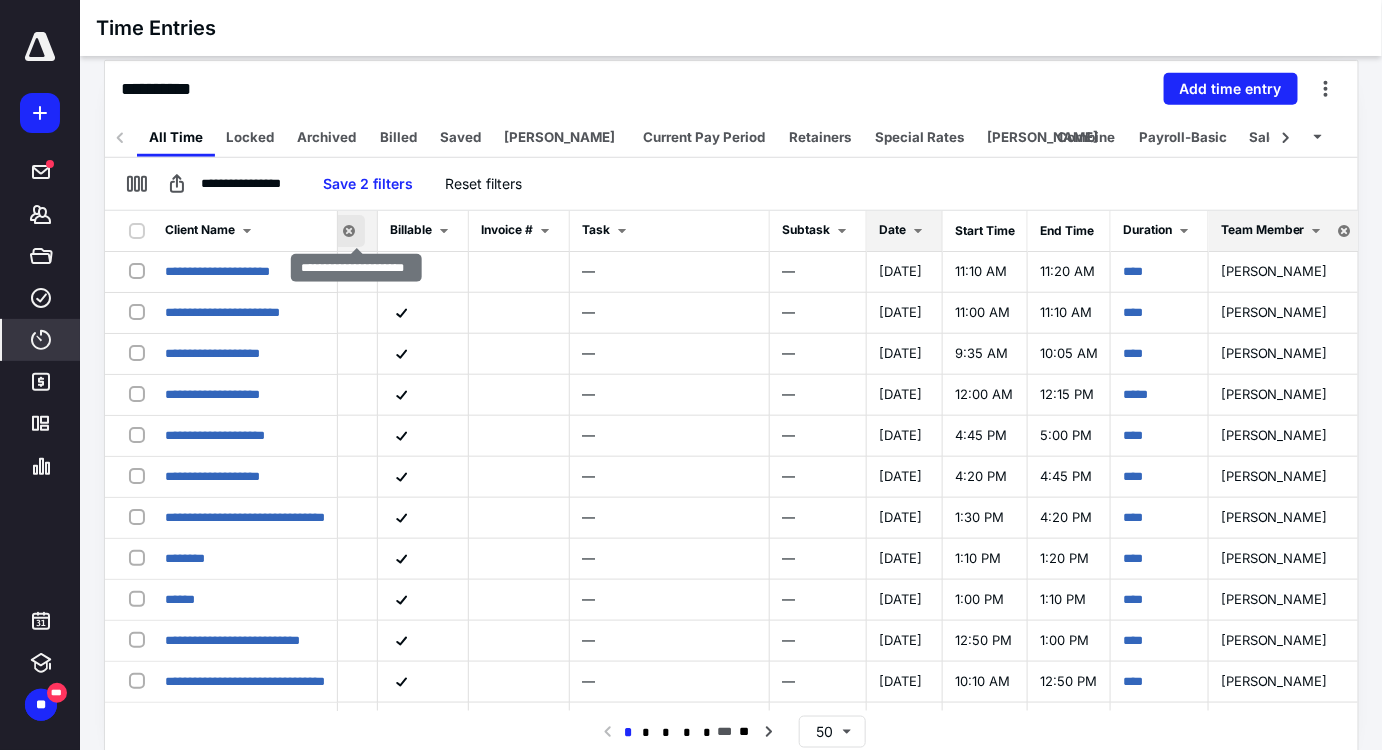 click at bounding box center [349, 231] 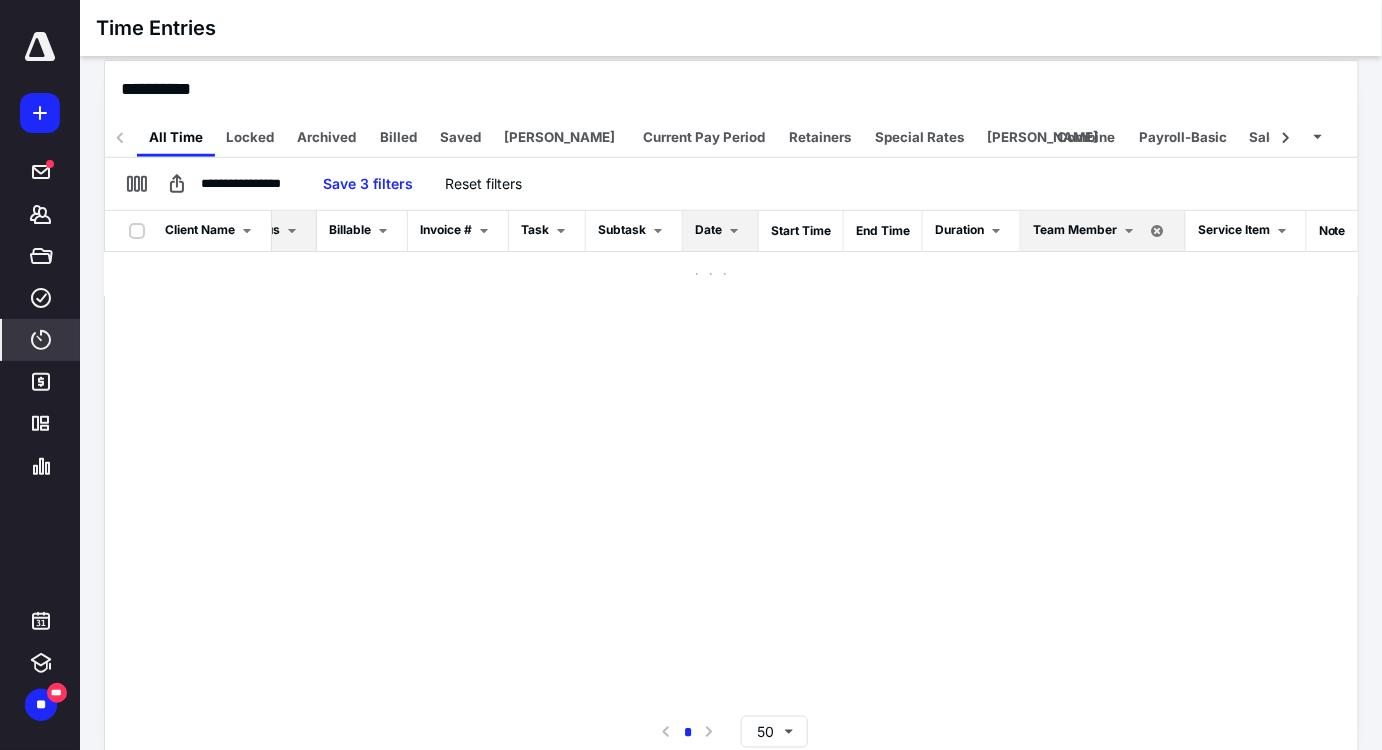 scroll, scrollTop: 0, scrollLeft: 46, axis: horizontal 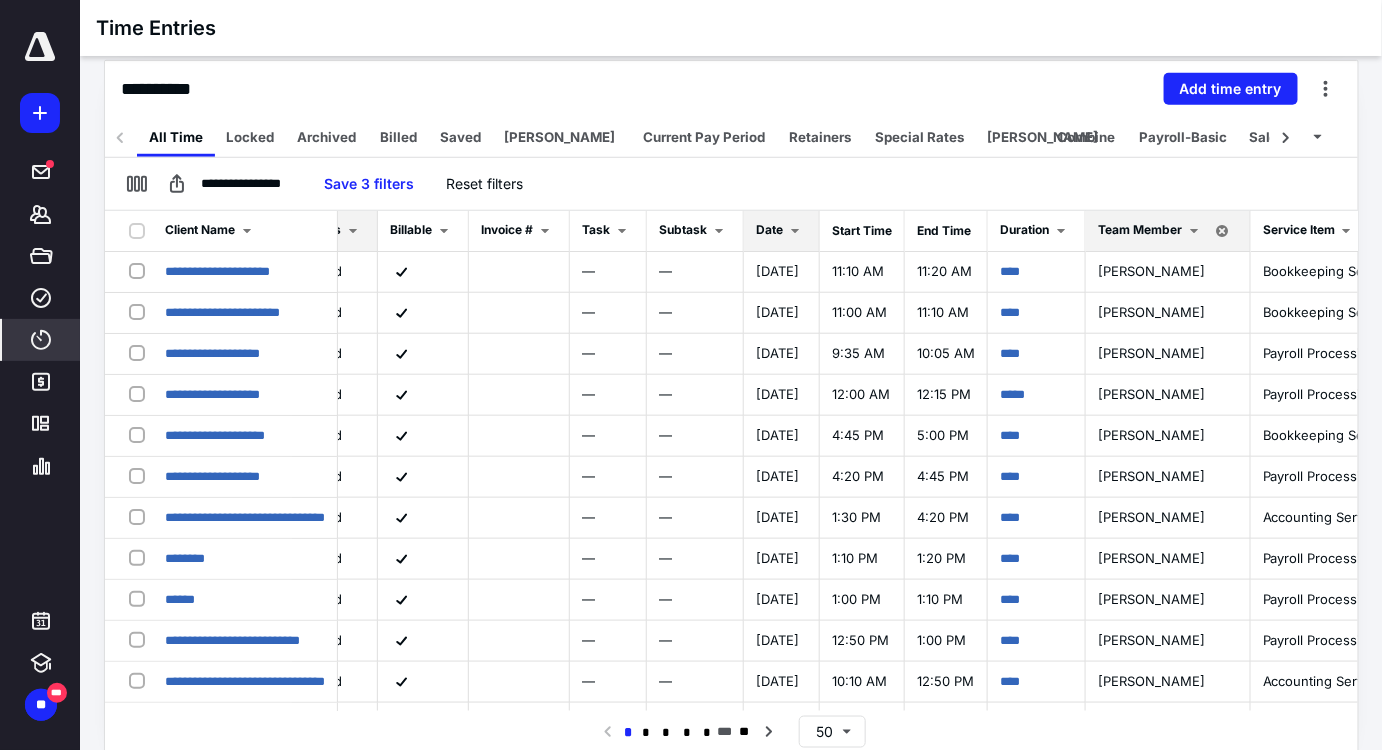 click on "**********" at bounding box center (731, 732) 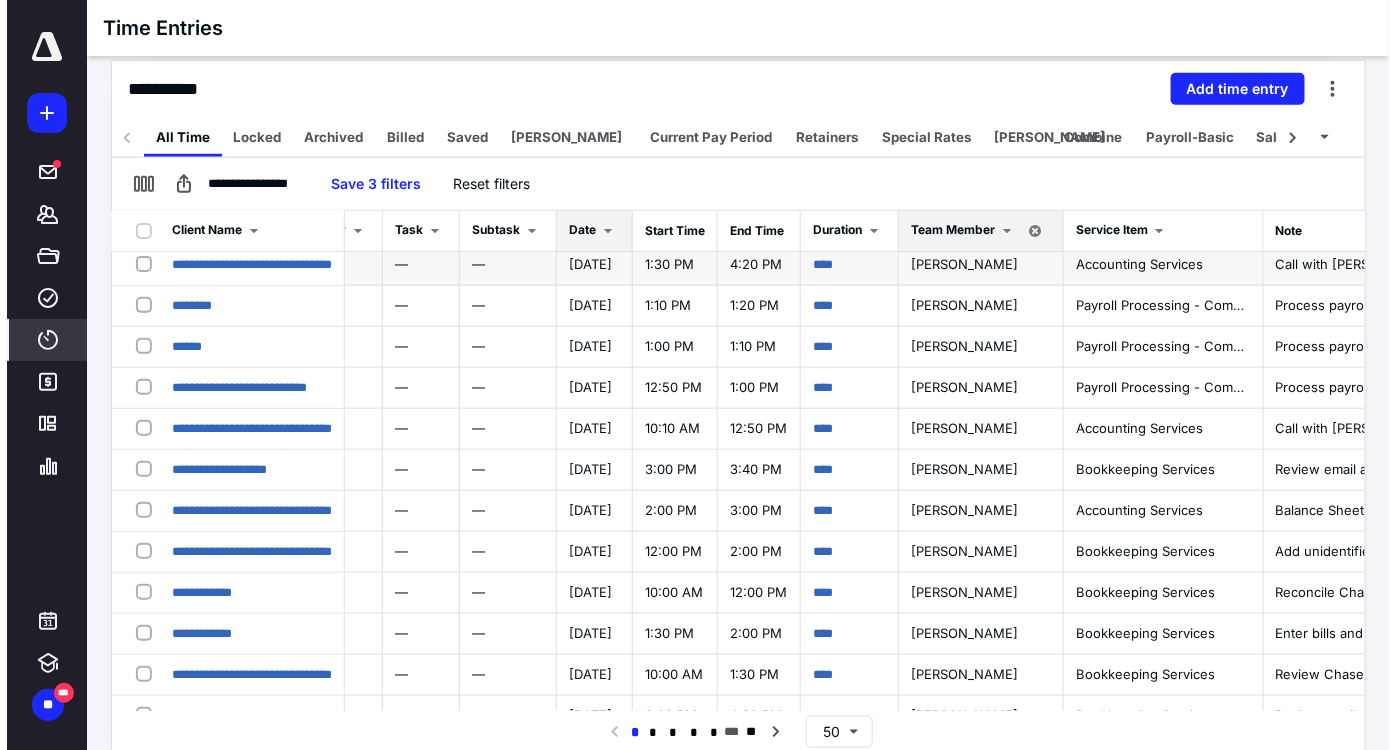 scroll, scrollTop: 272, scrollLeft: 240, axis: both 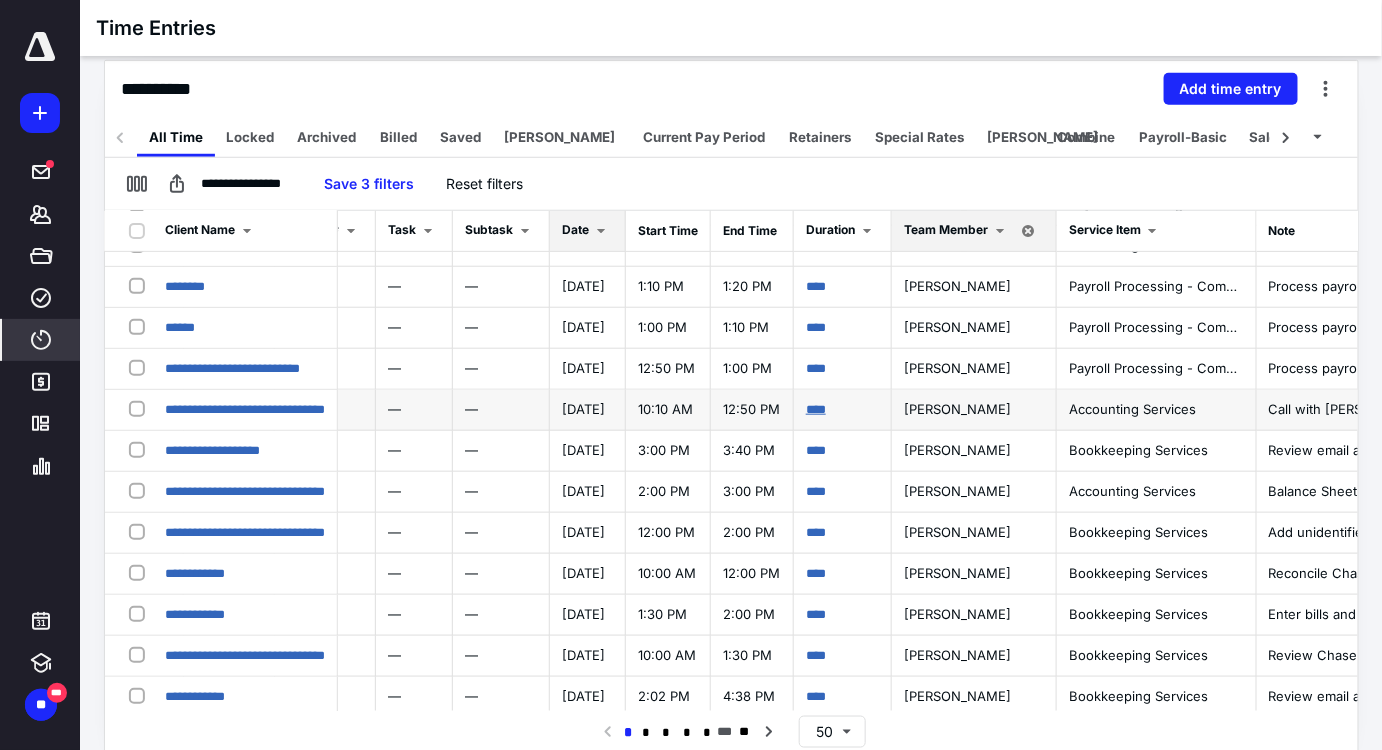 click on "****" at bounding box center [816, 409] 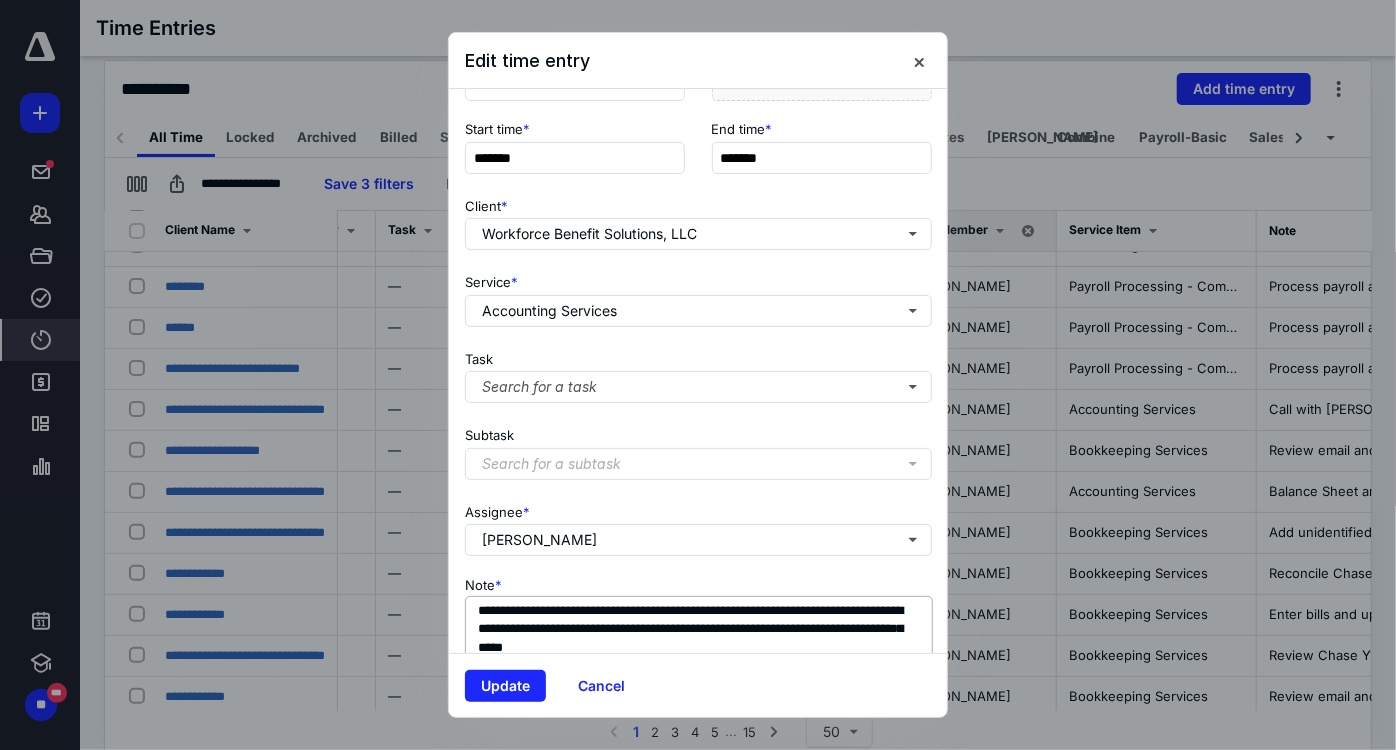 scroll, scrollTop: 274, scrollLeft: 0, axis: vertical 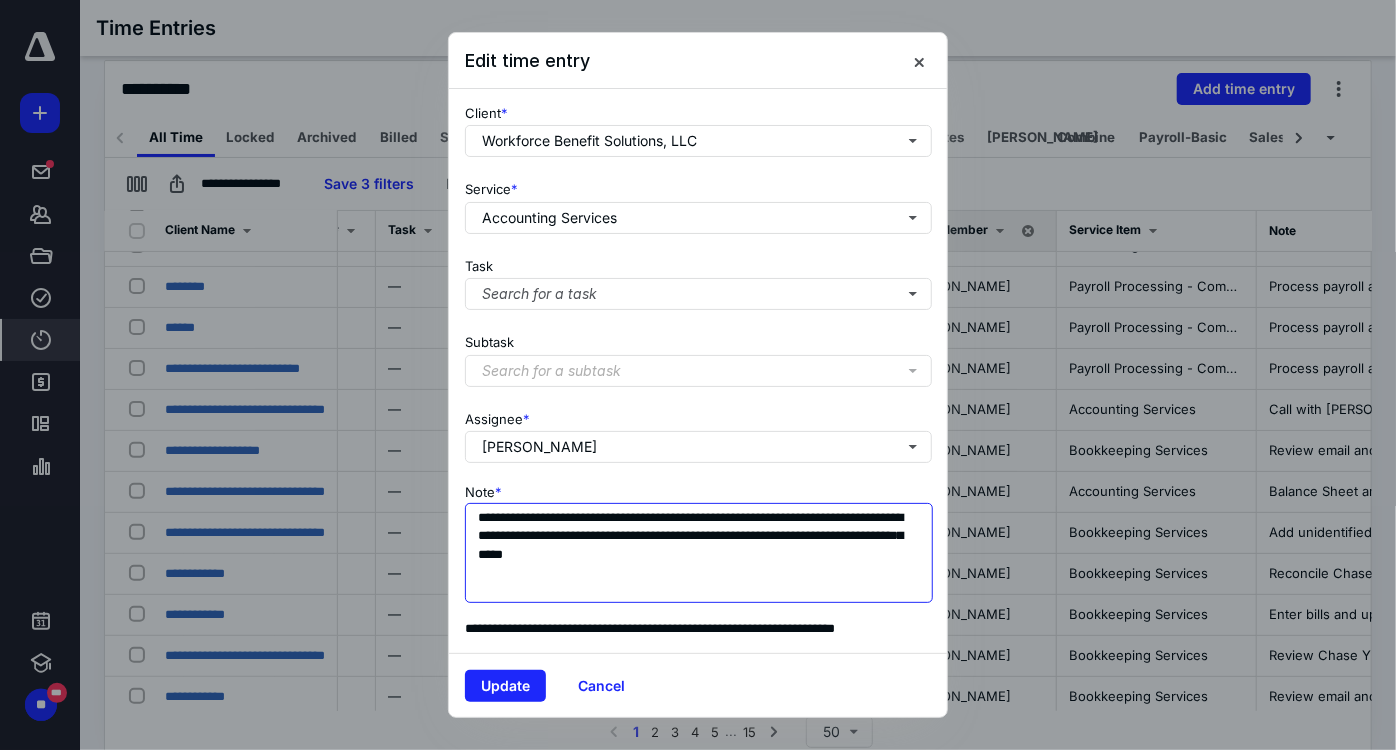 click on "**********" at bounding box center [699, 553] 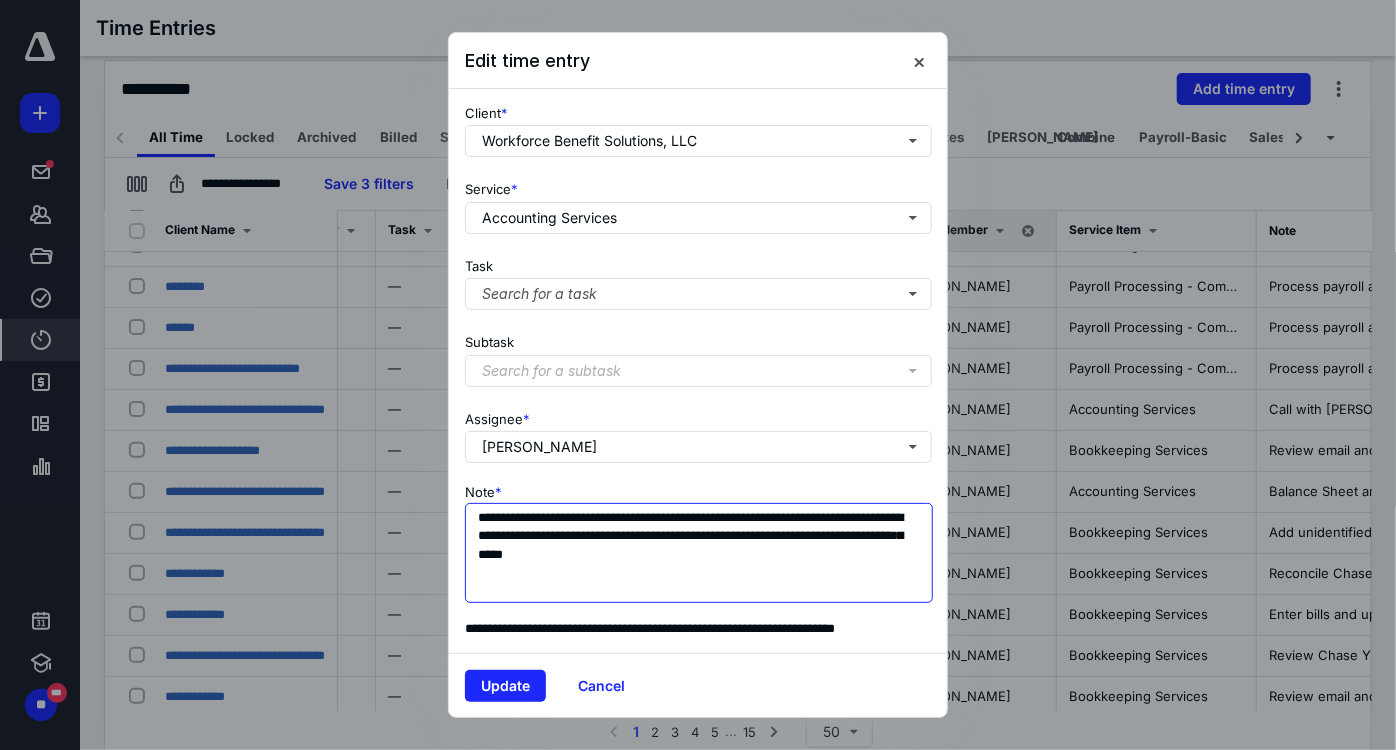 click on "**********" at bounding box center (699, 553) 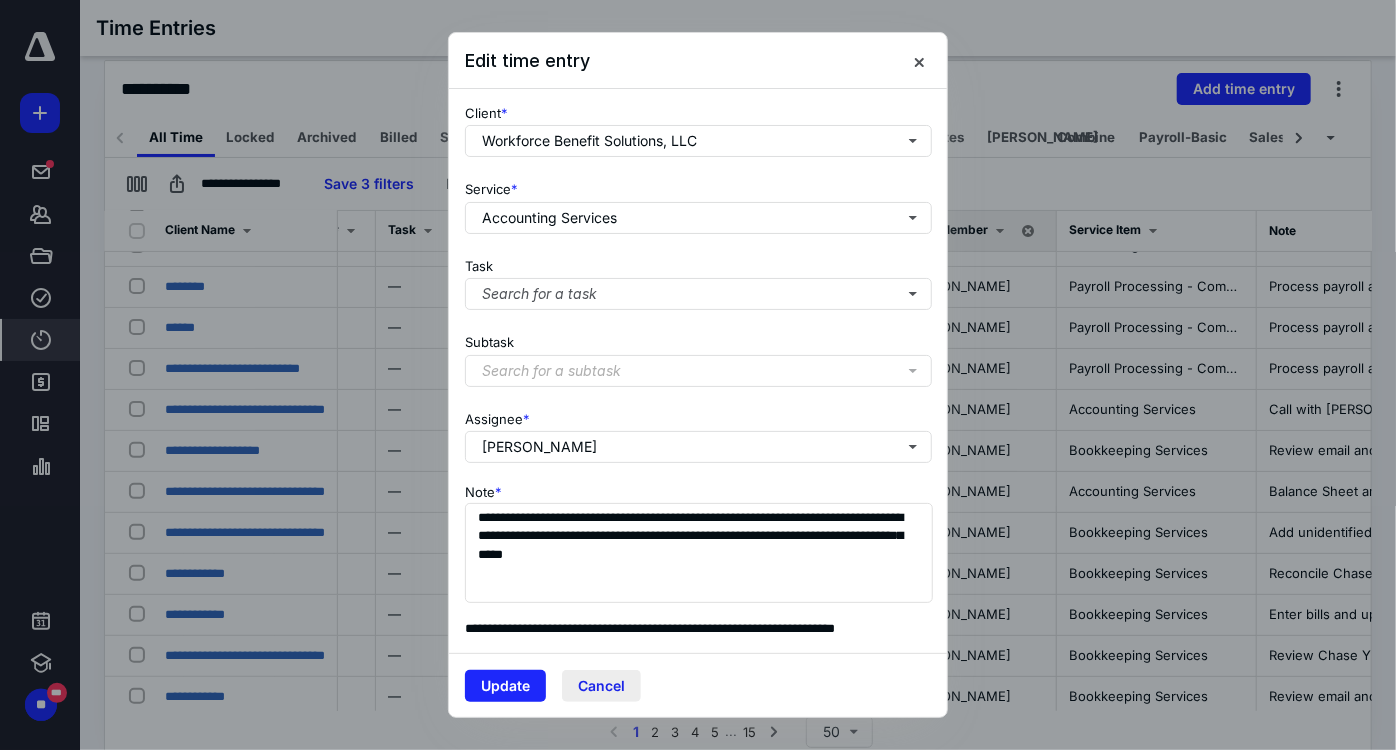 click on "Cancel" at bounding box center [601, 686] 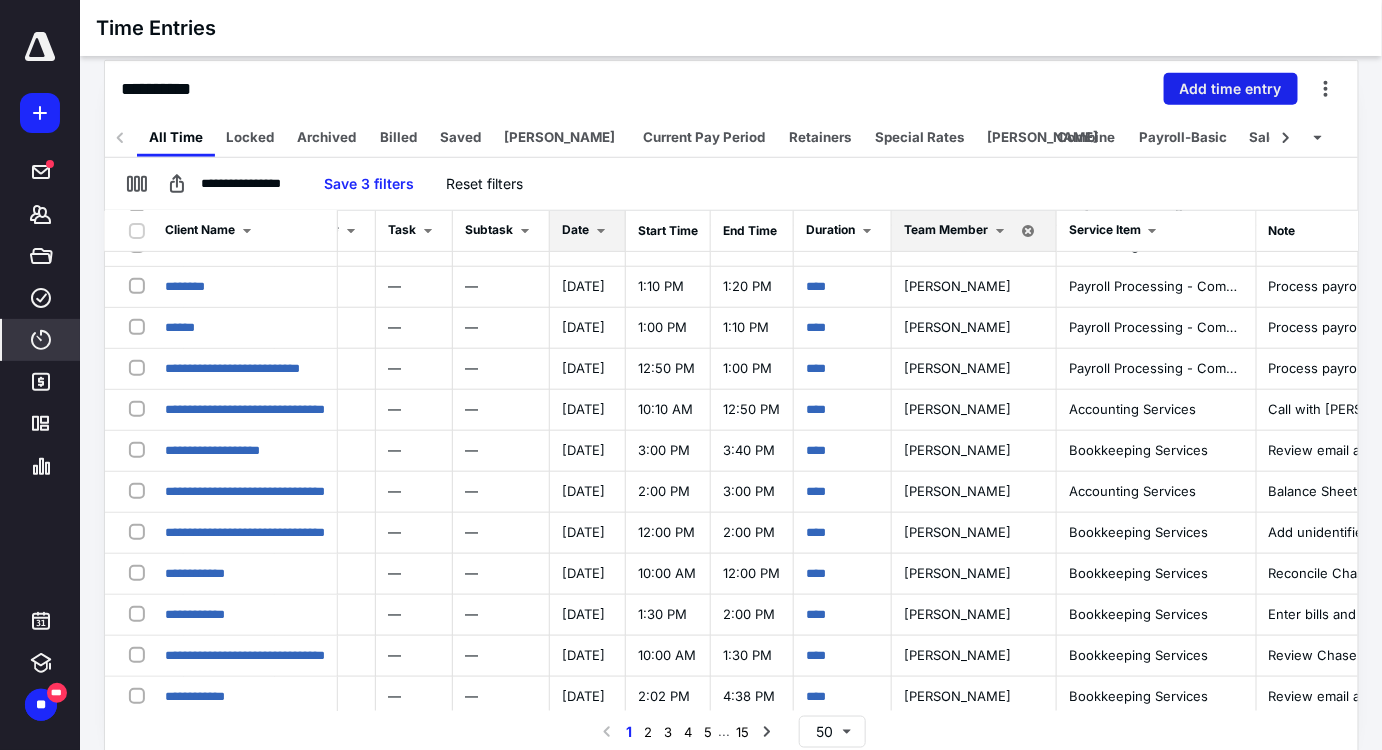 click on "Add time entry" at bounding box center (1231, 89) 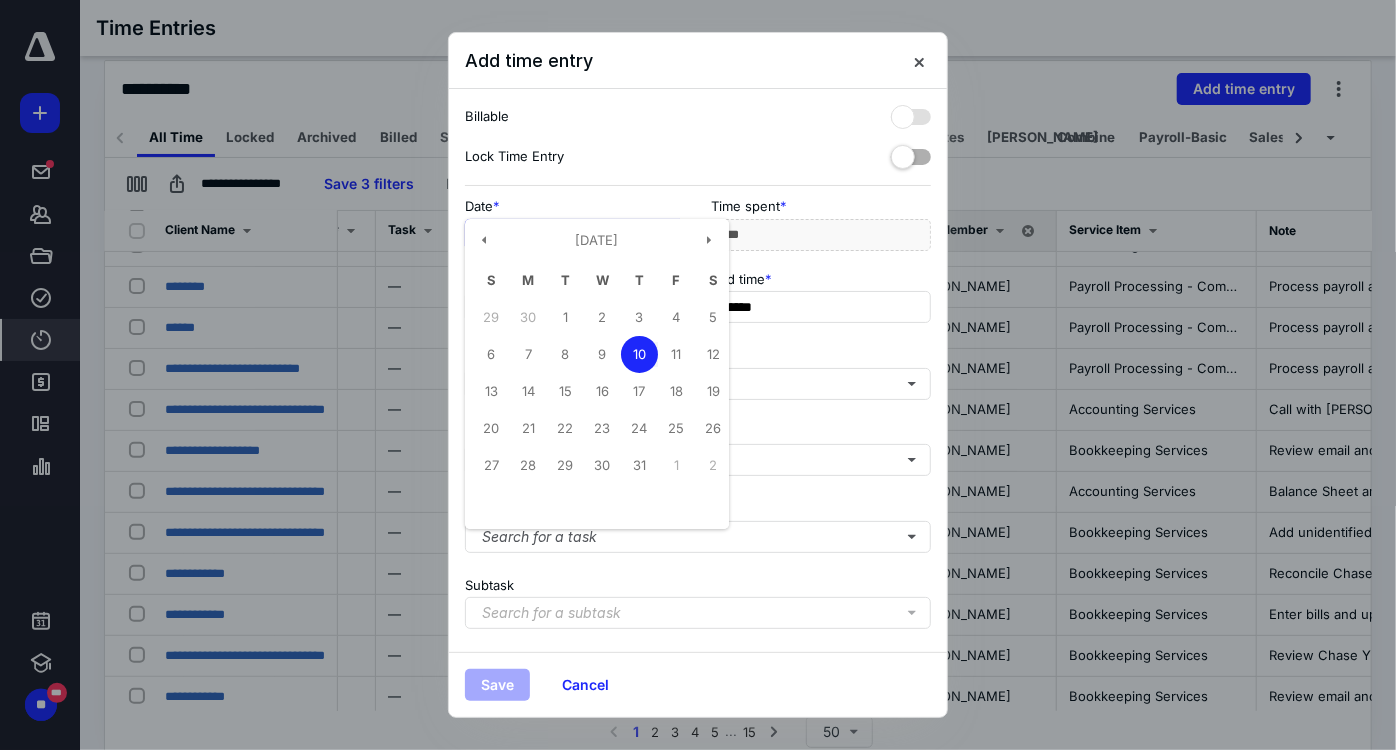 click on "**********" at bounding box center (575, 235) 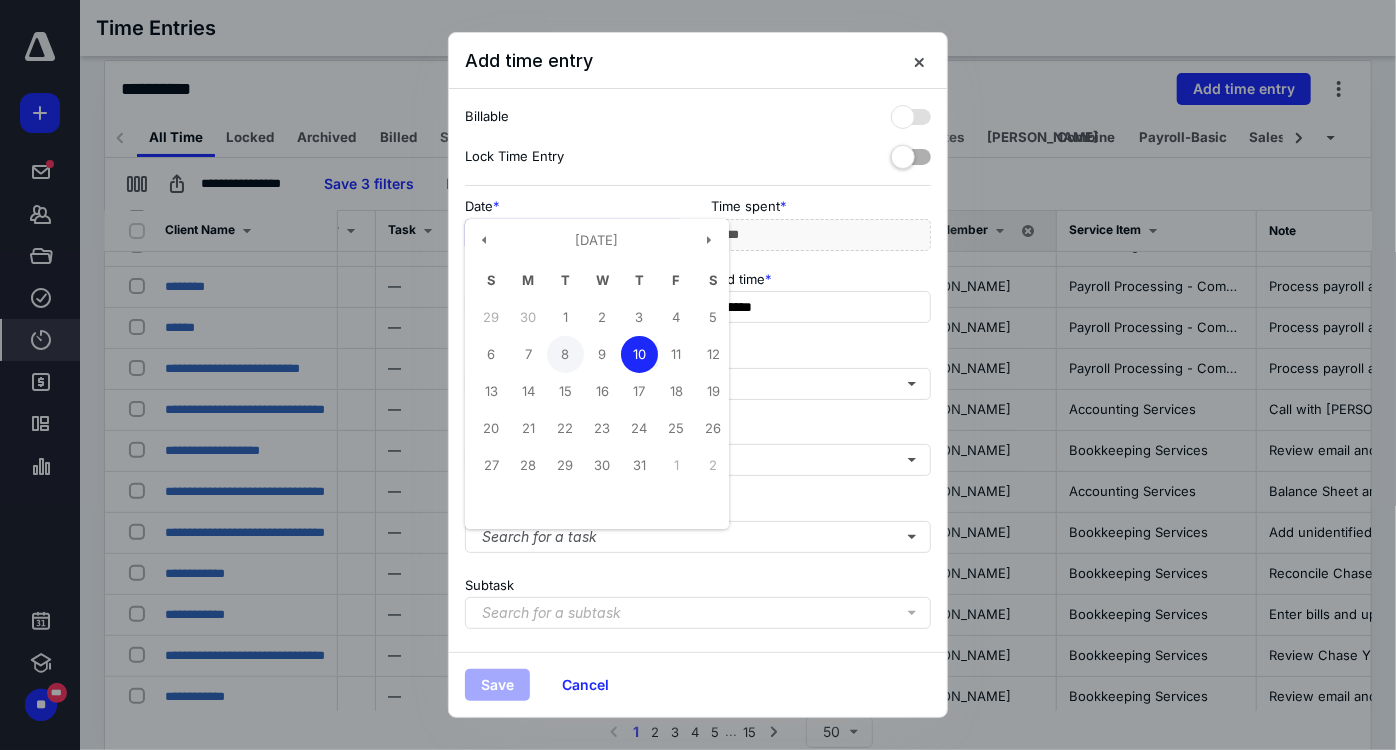 click on "8" at bounding box center (565, 354) 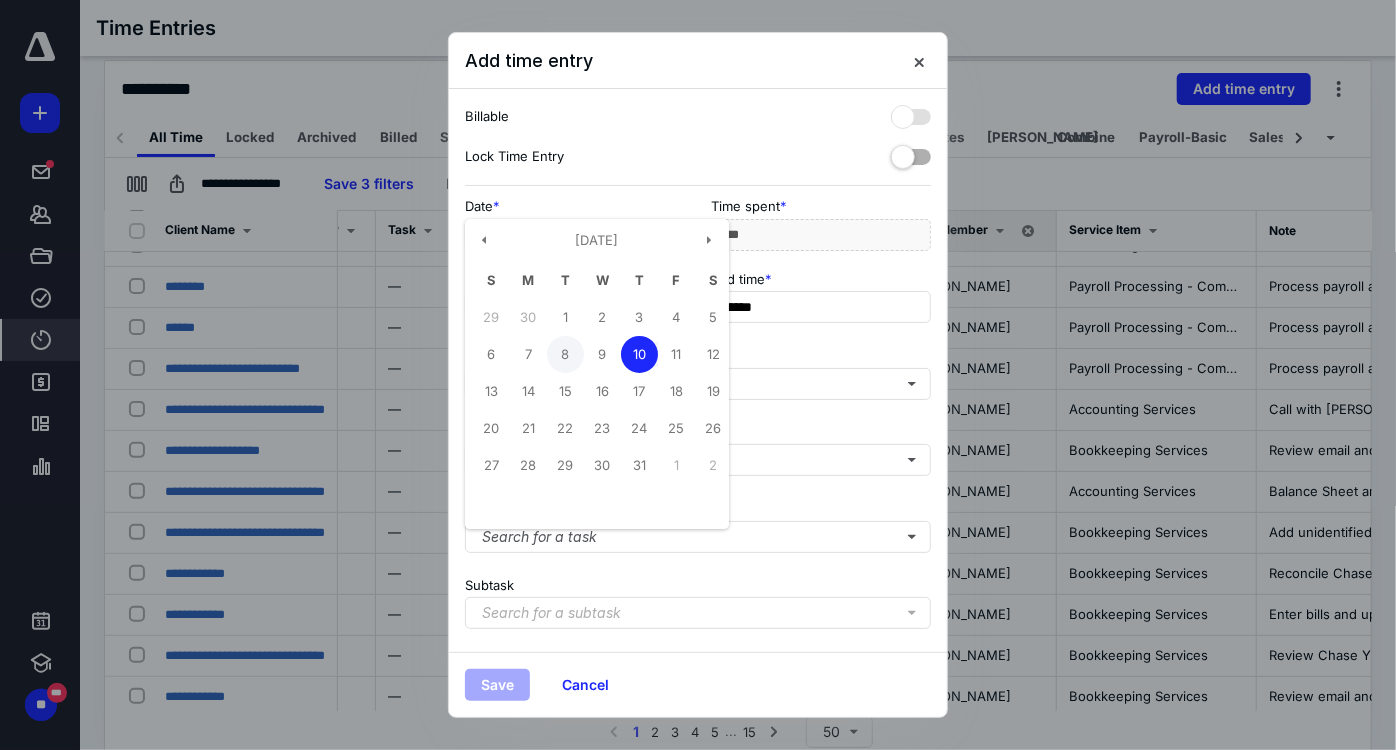 type on "**********" 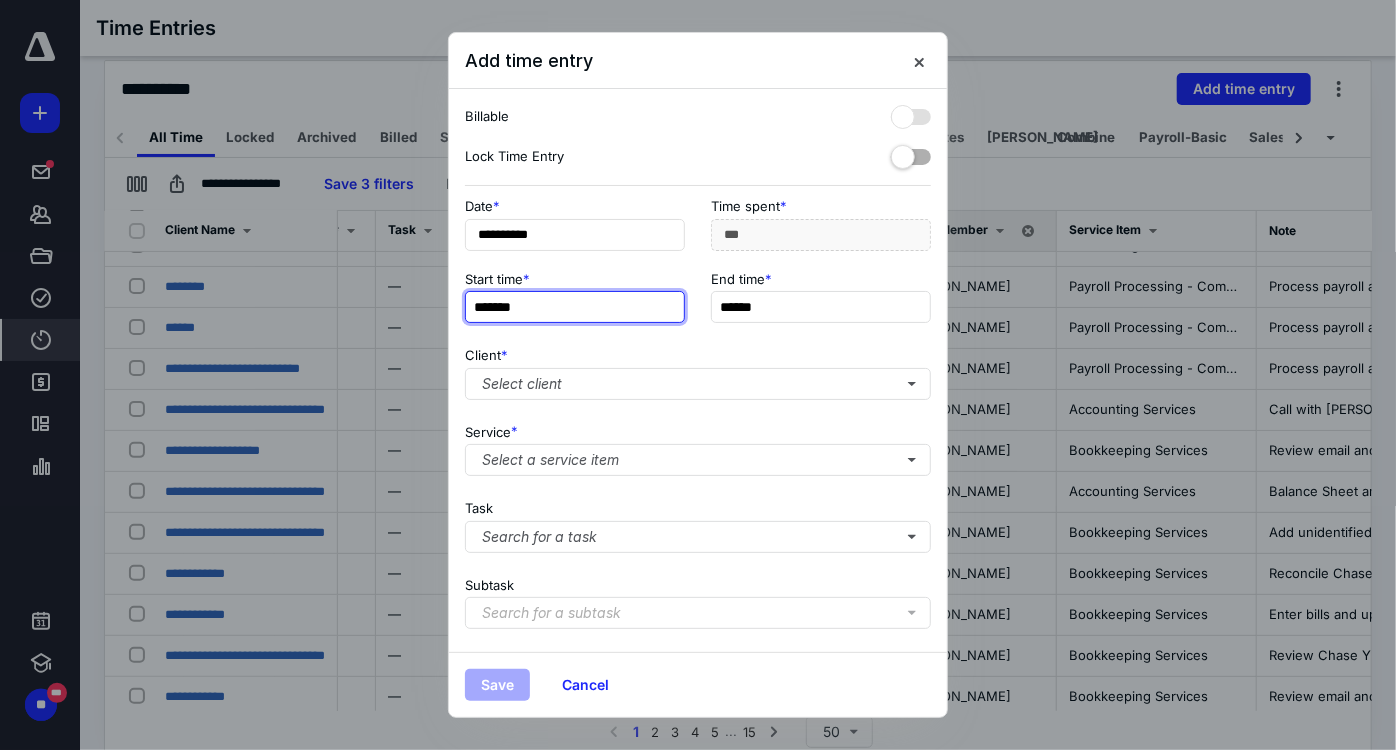 click on "*******" at bounding box center (575, 307) 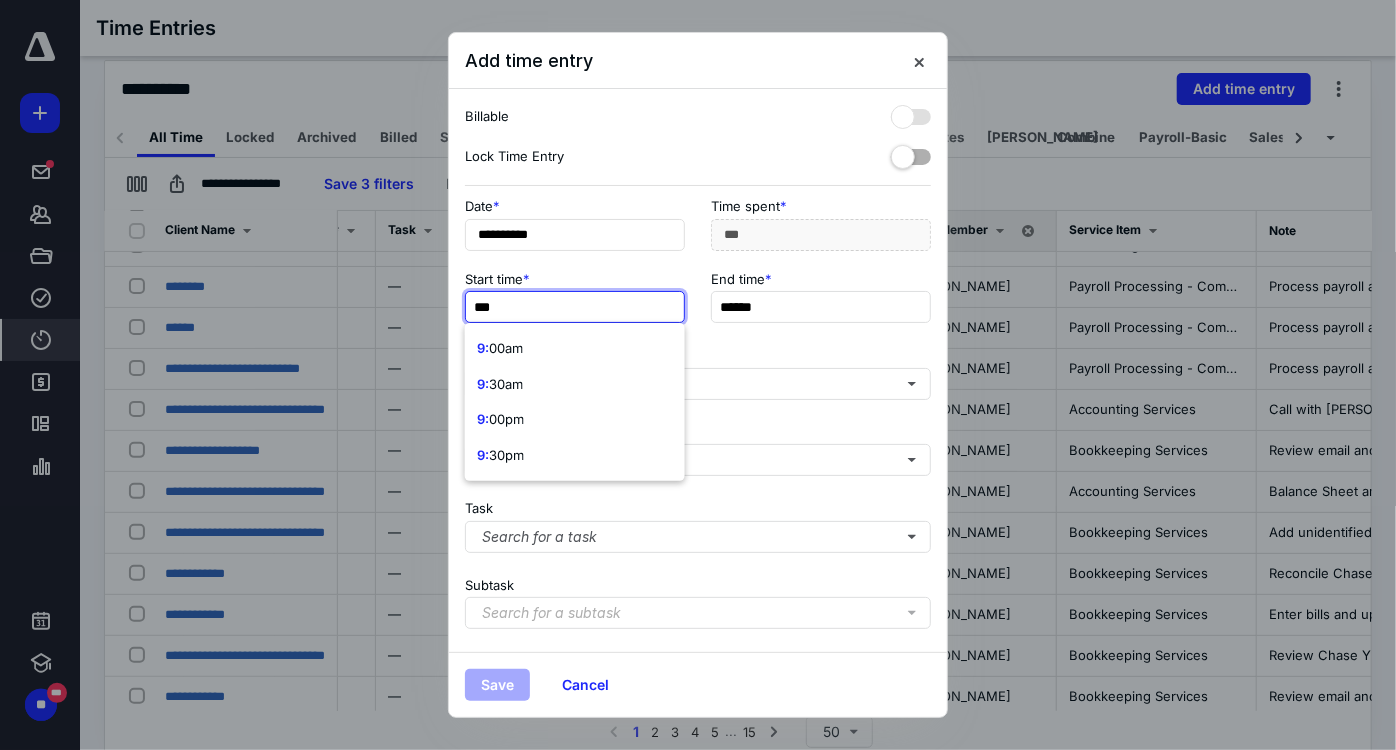 type on "****" 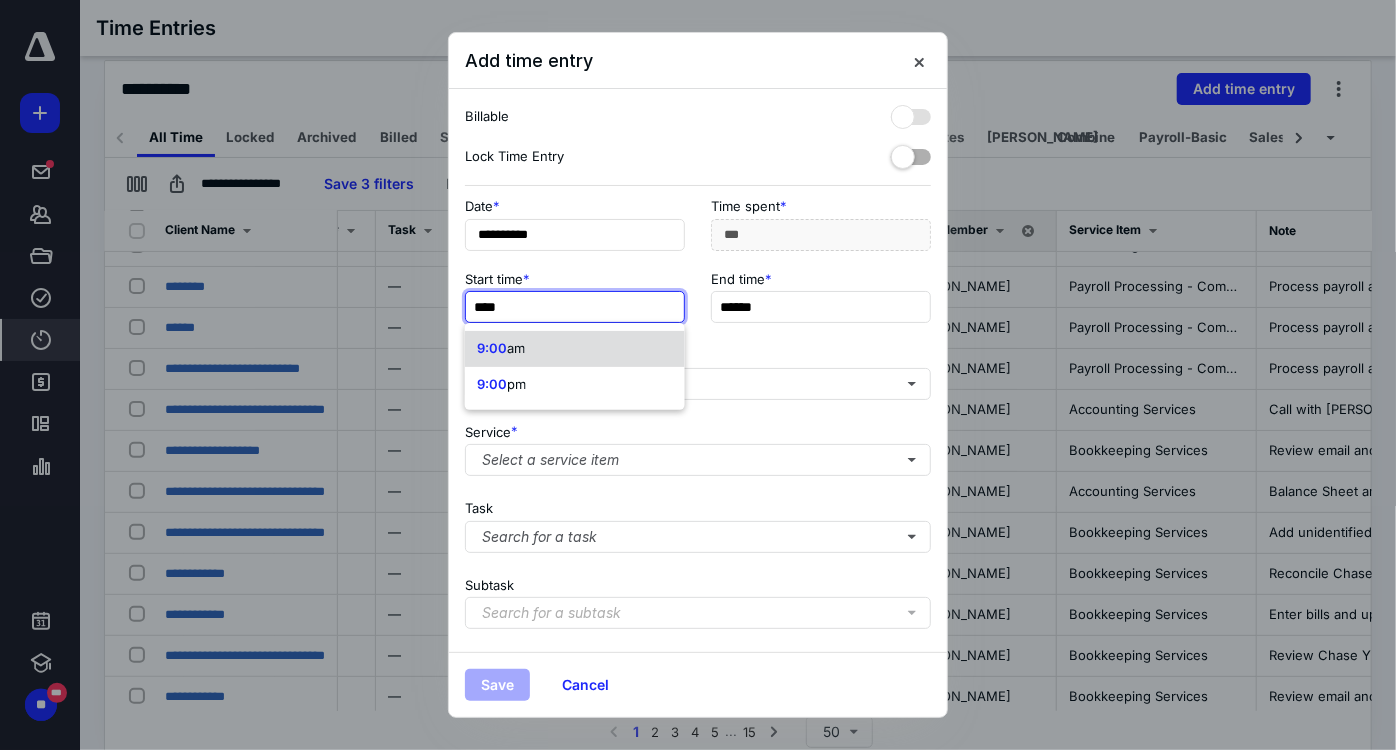 click on "9:00 am" at bounding box center (575, 349) 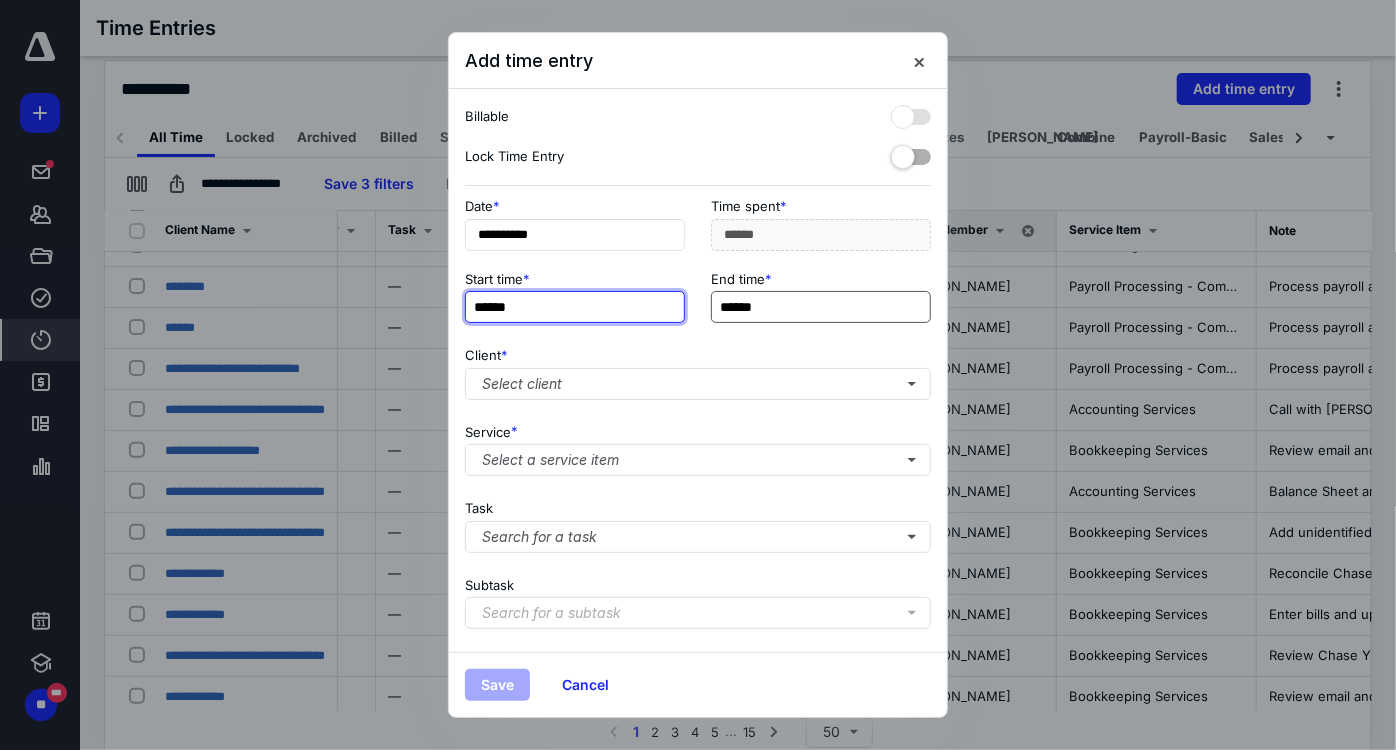 type on "******" 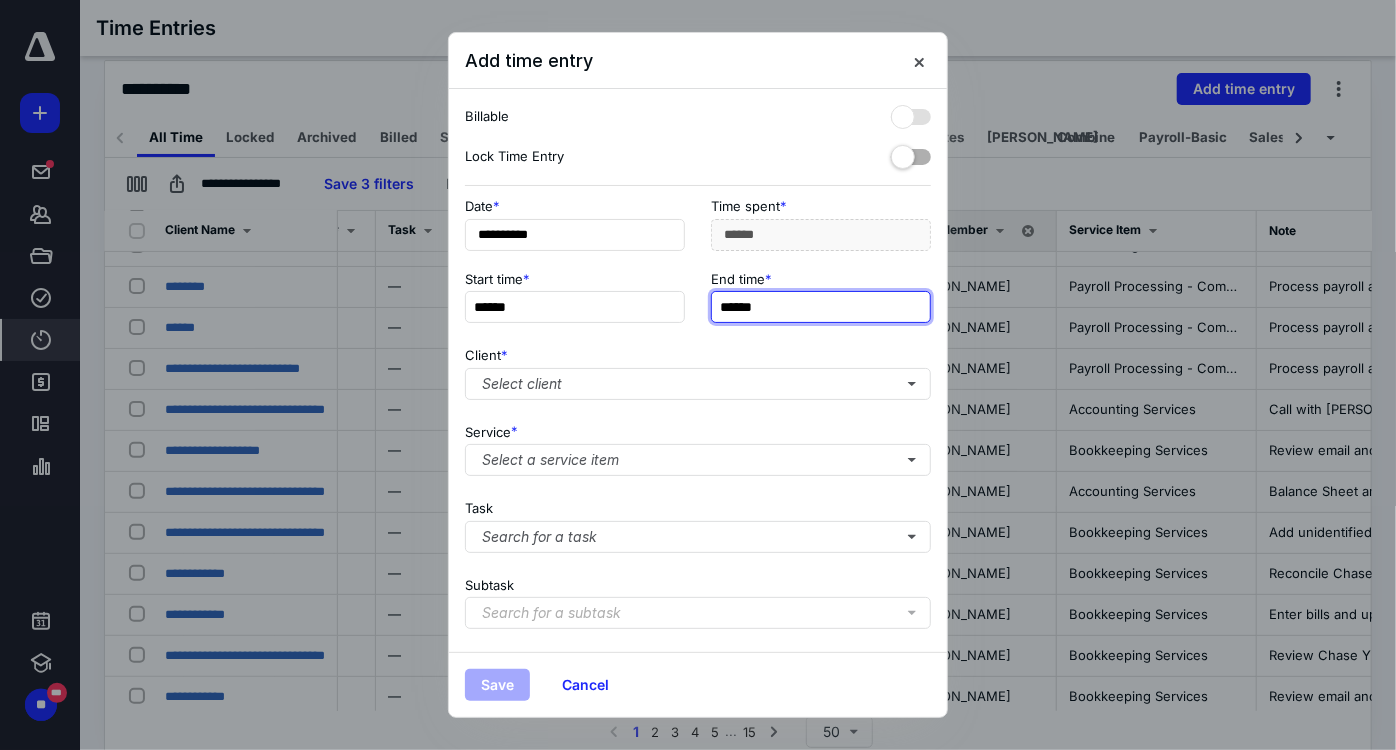 click on "******" at bounding box center (821, 307) 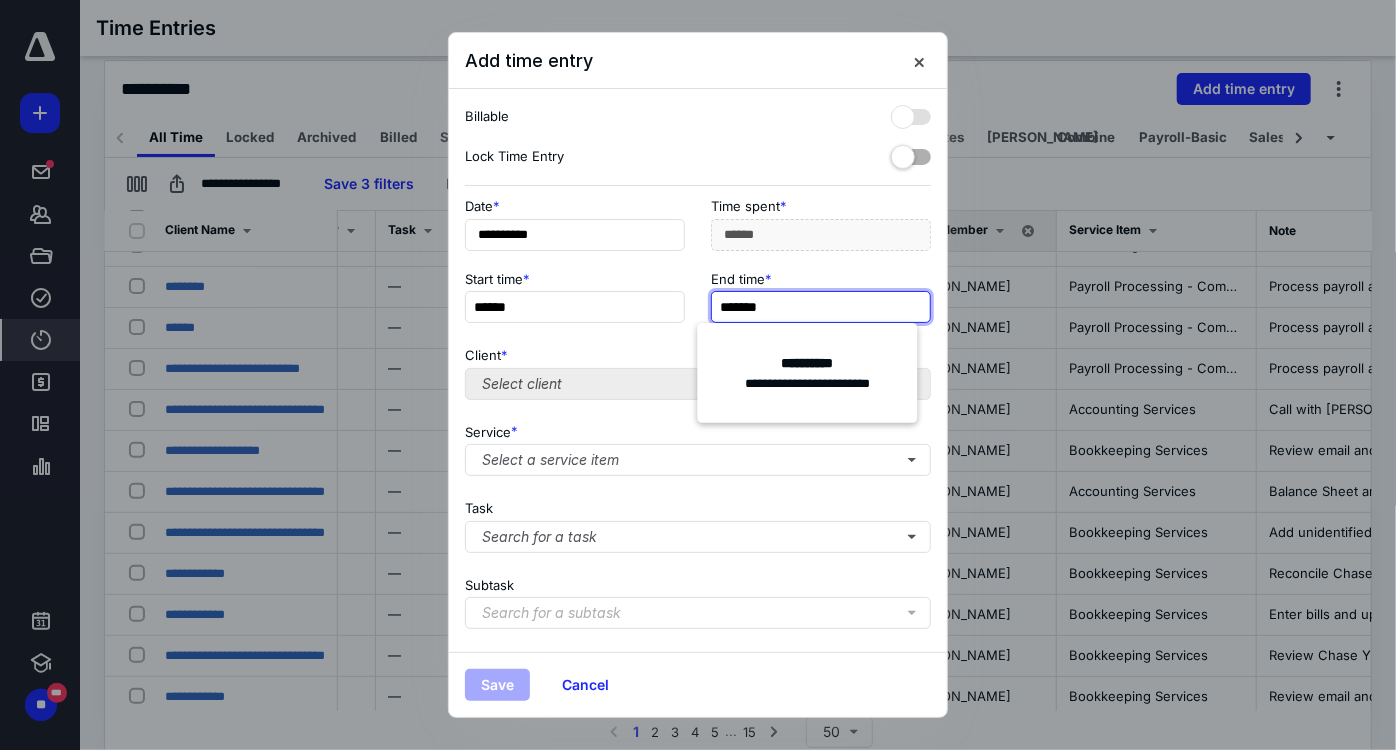 type on "*******" 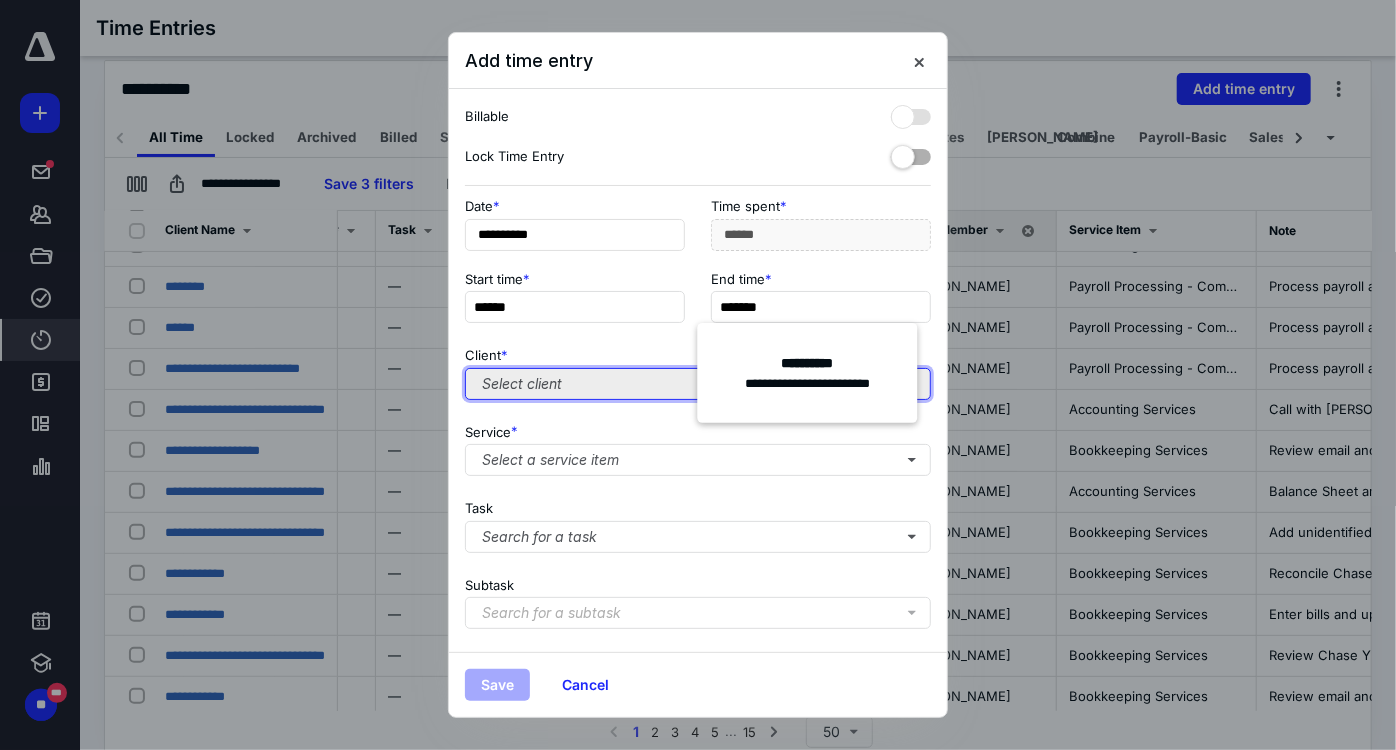type on "******" 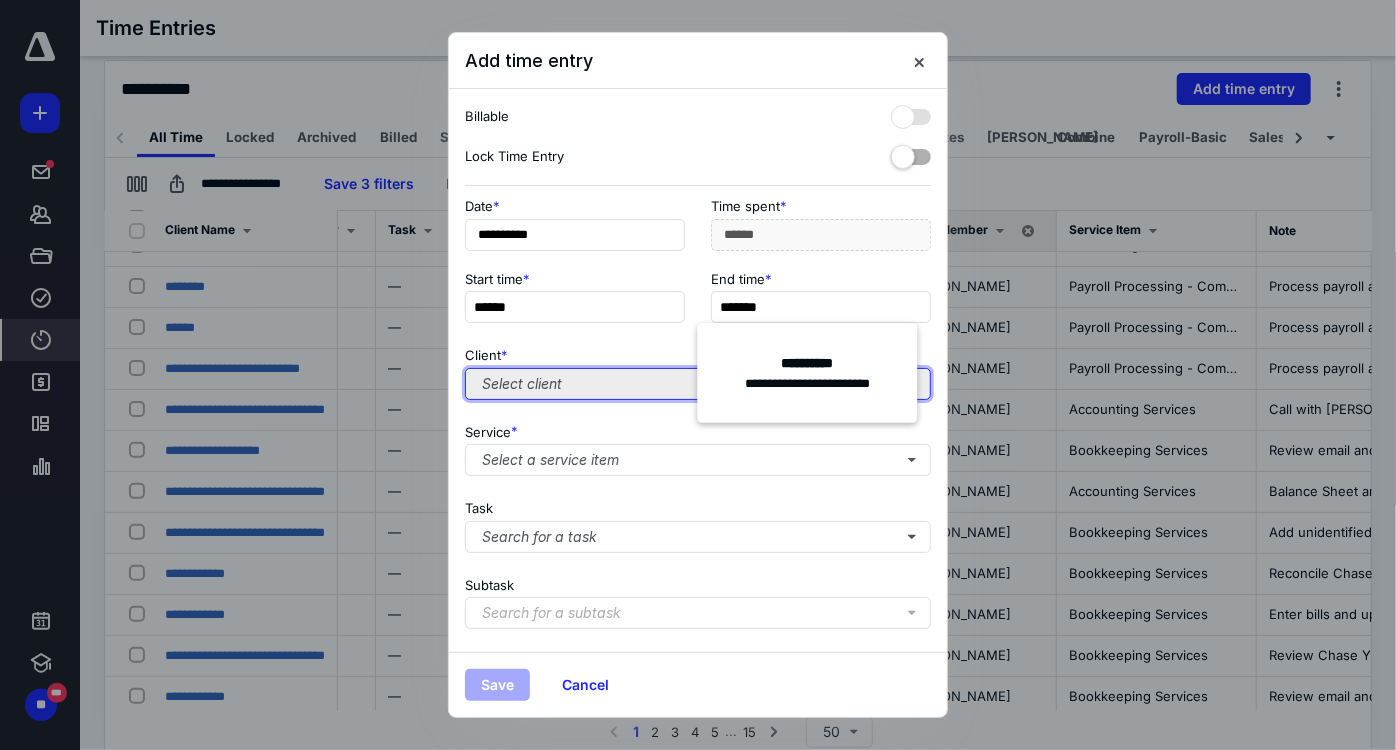 type on "*******" 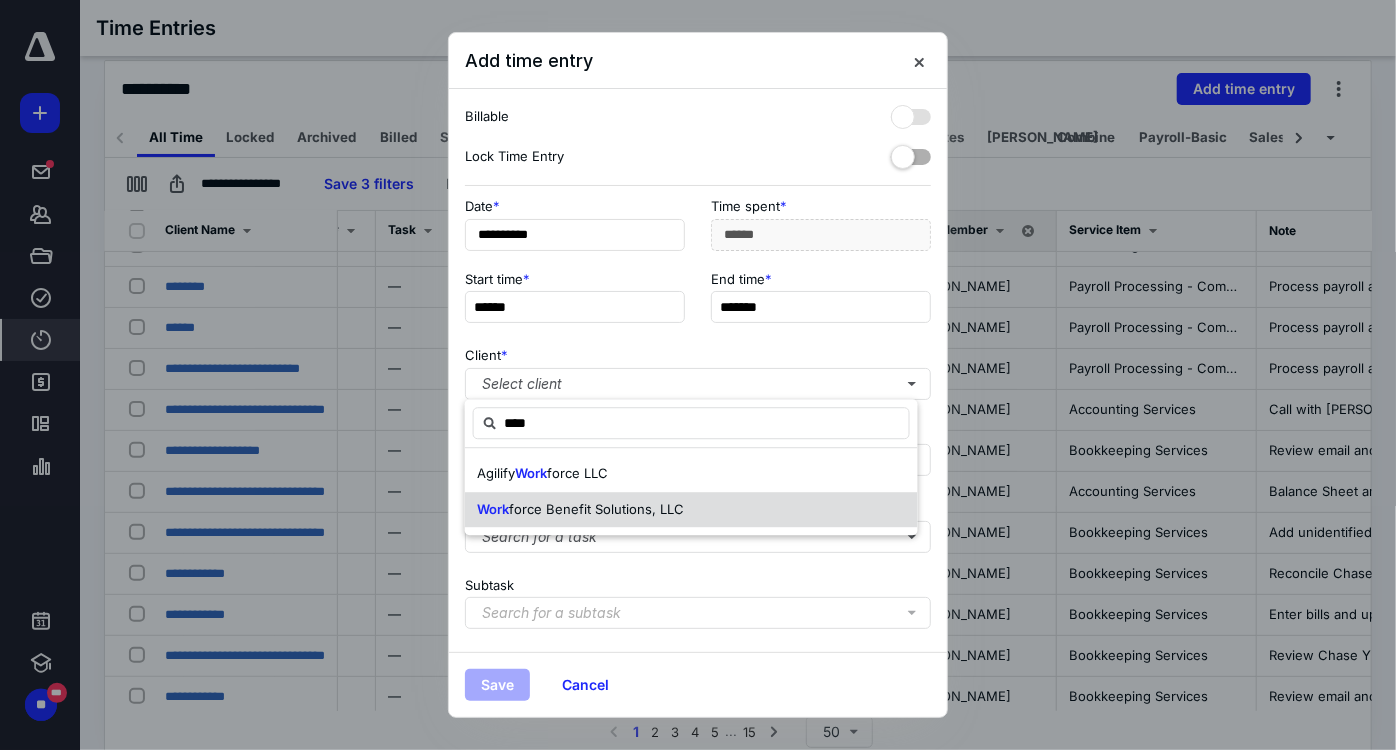 click on "force Benefit Solutions, LLC" at bounding box center [596, 509] 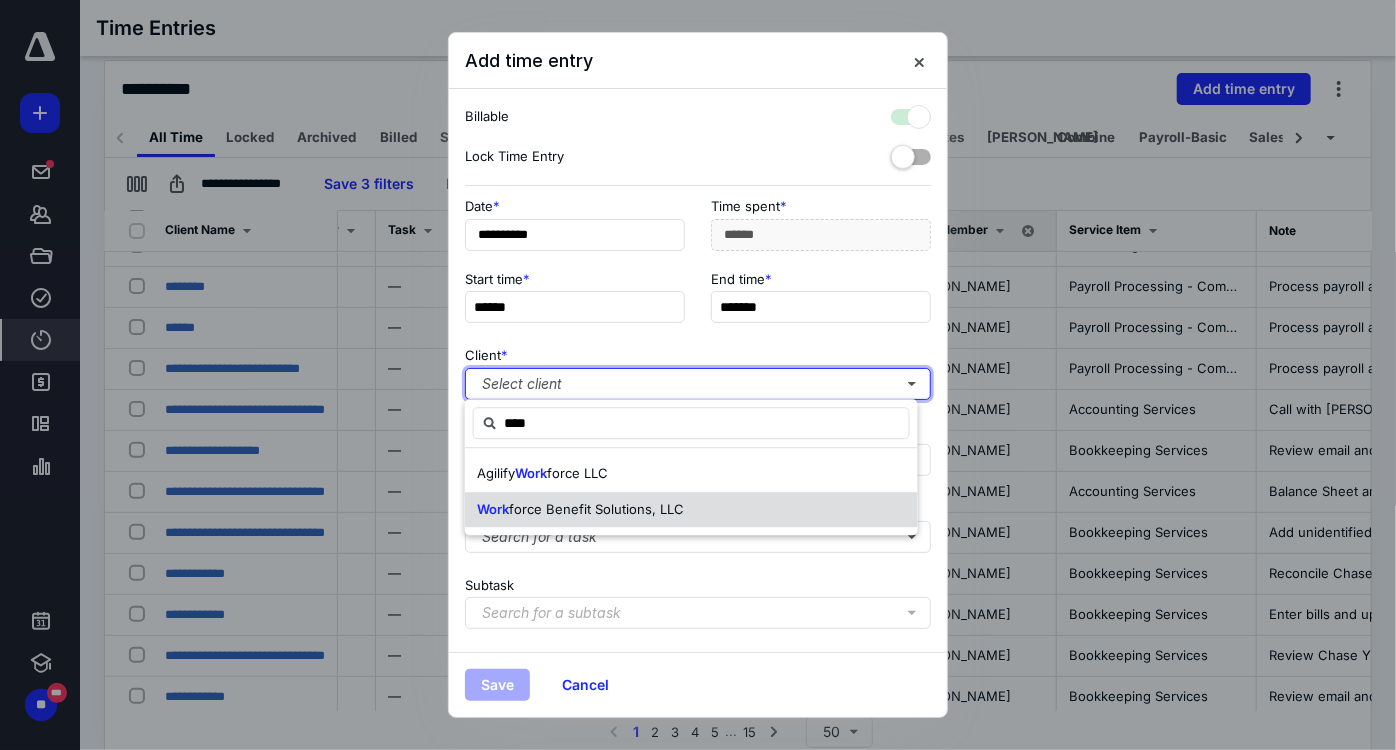 checkbox on "true" 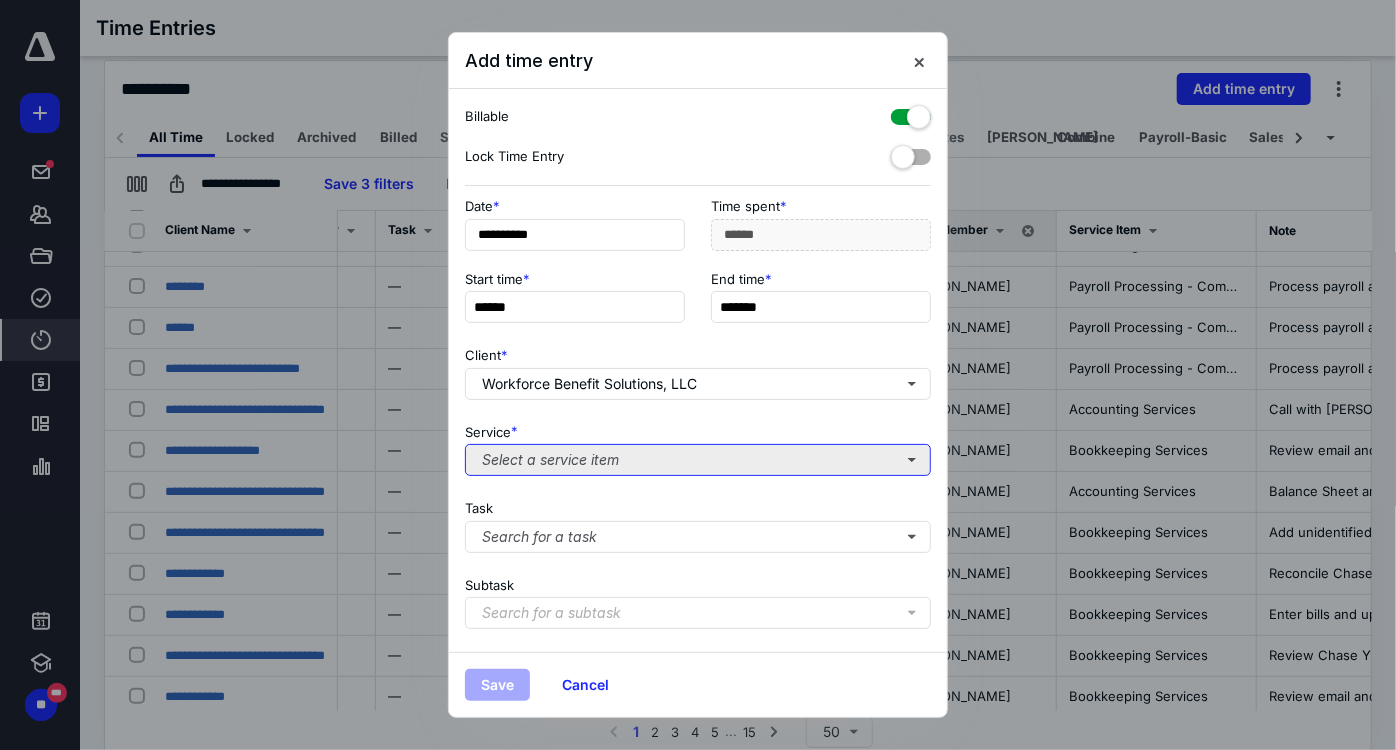 click on "Select a service item" at bounding box center [698, 460] 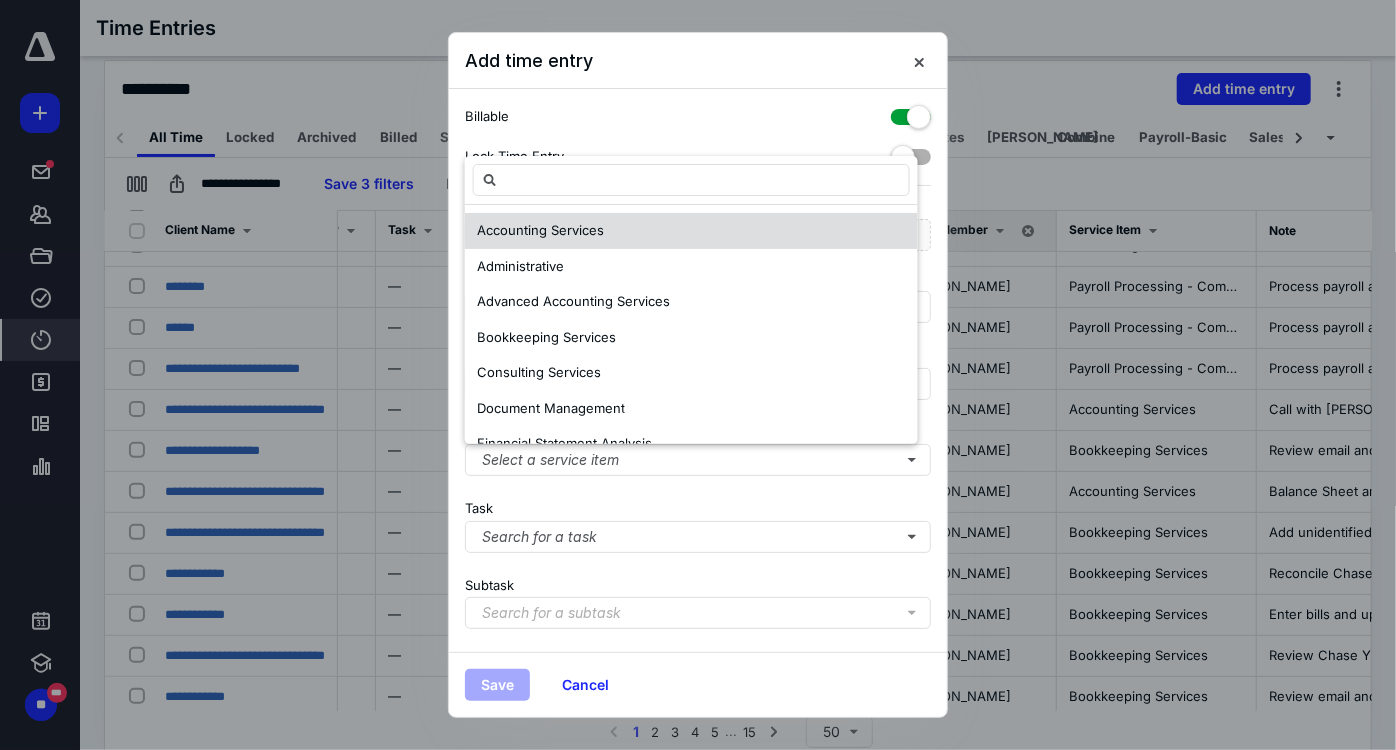 click on "Accounting Services" at bounding box center (691, 231) 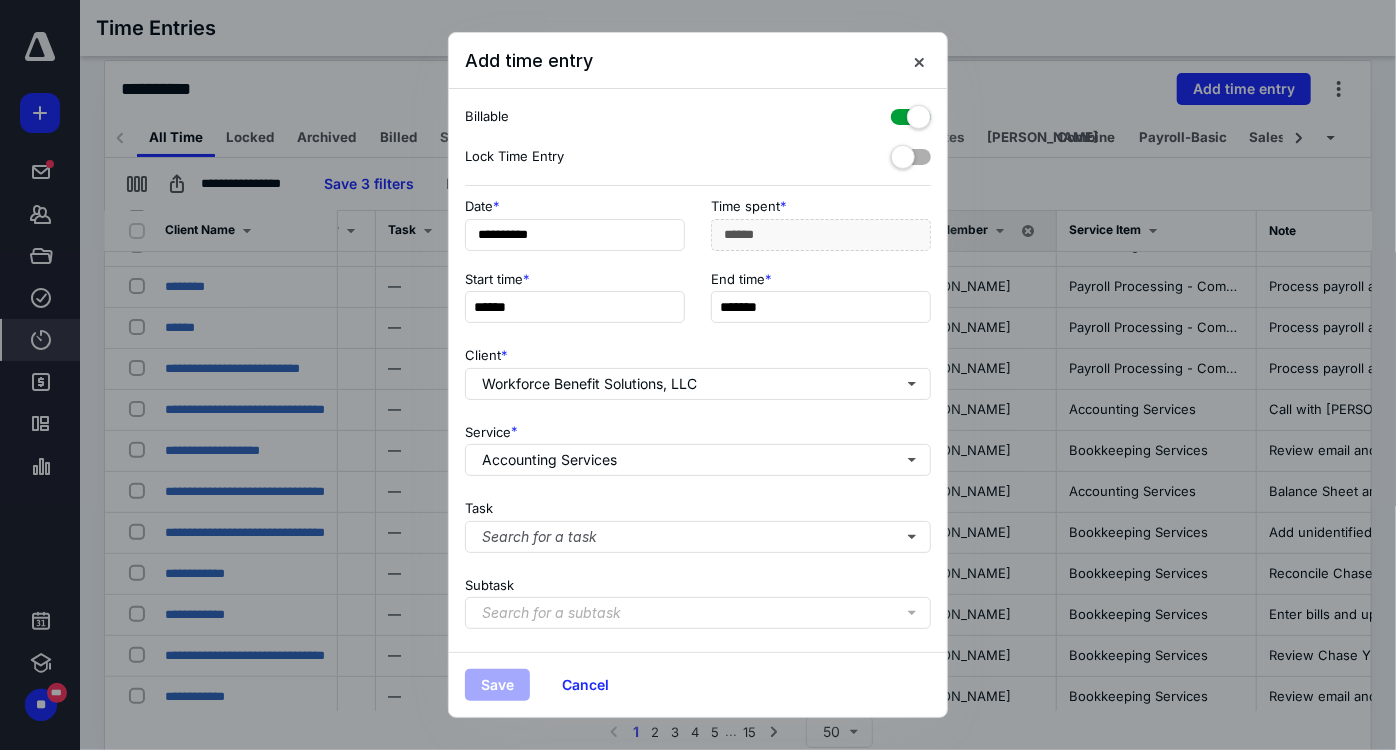 click on "Search for a subtask" at bounding box center [551, 613] 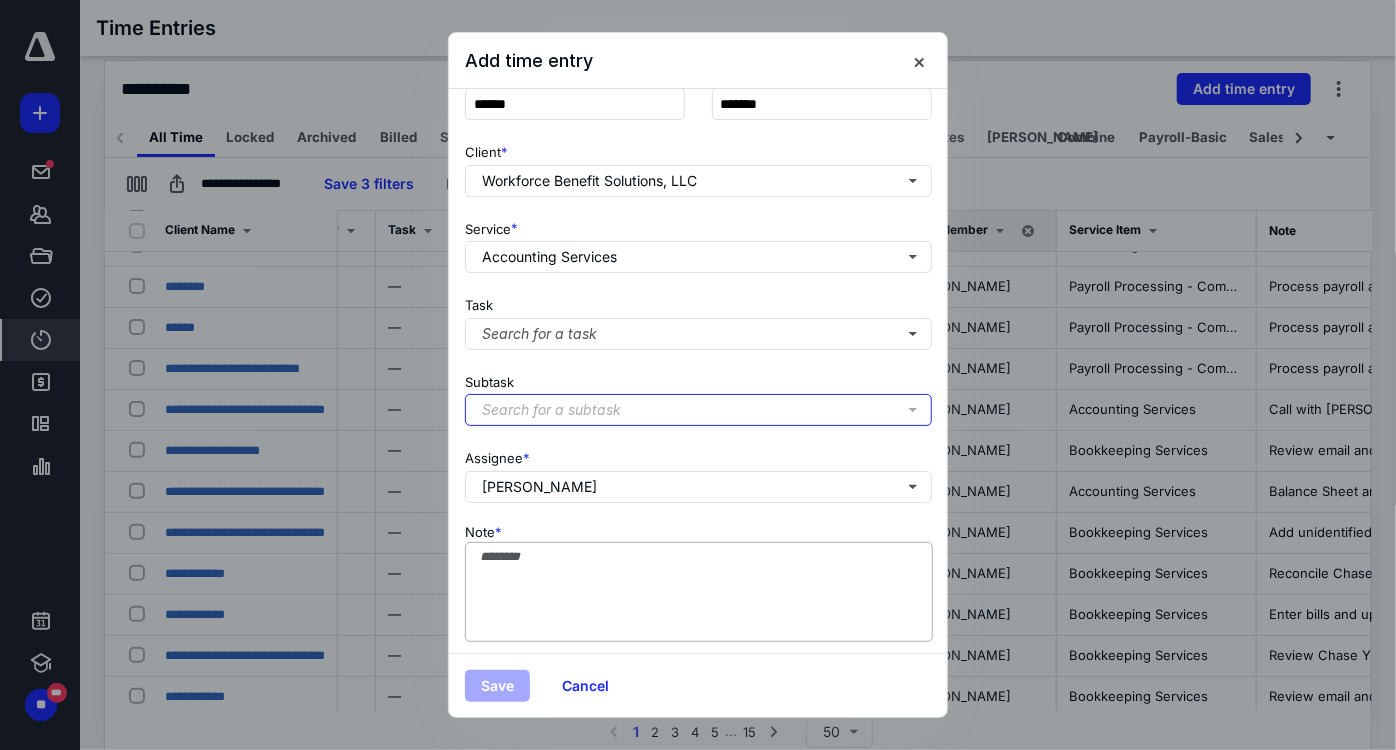 scroll, scrollTop: 242, scrollLeft: 0, axis: vertical 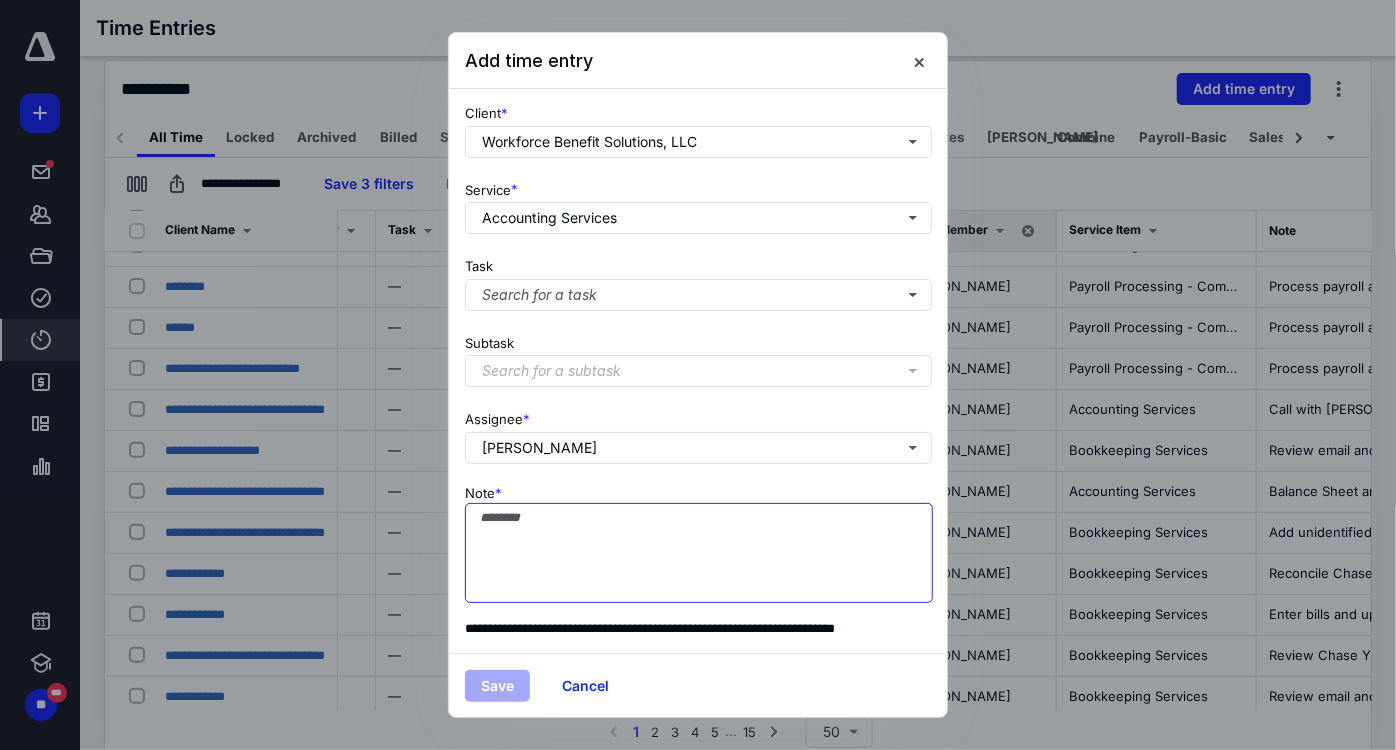 click on "Note *" at bounding box center (699, 553) 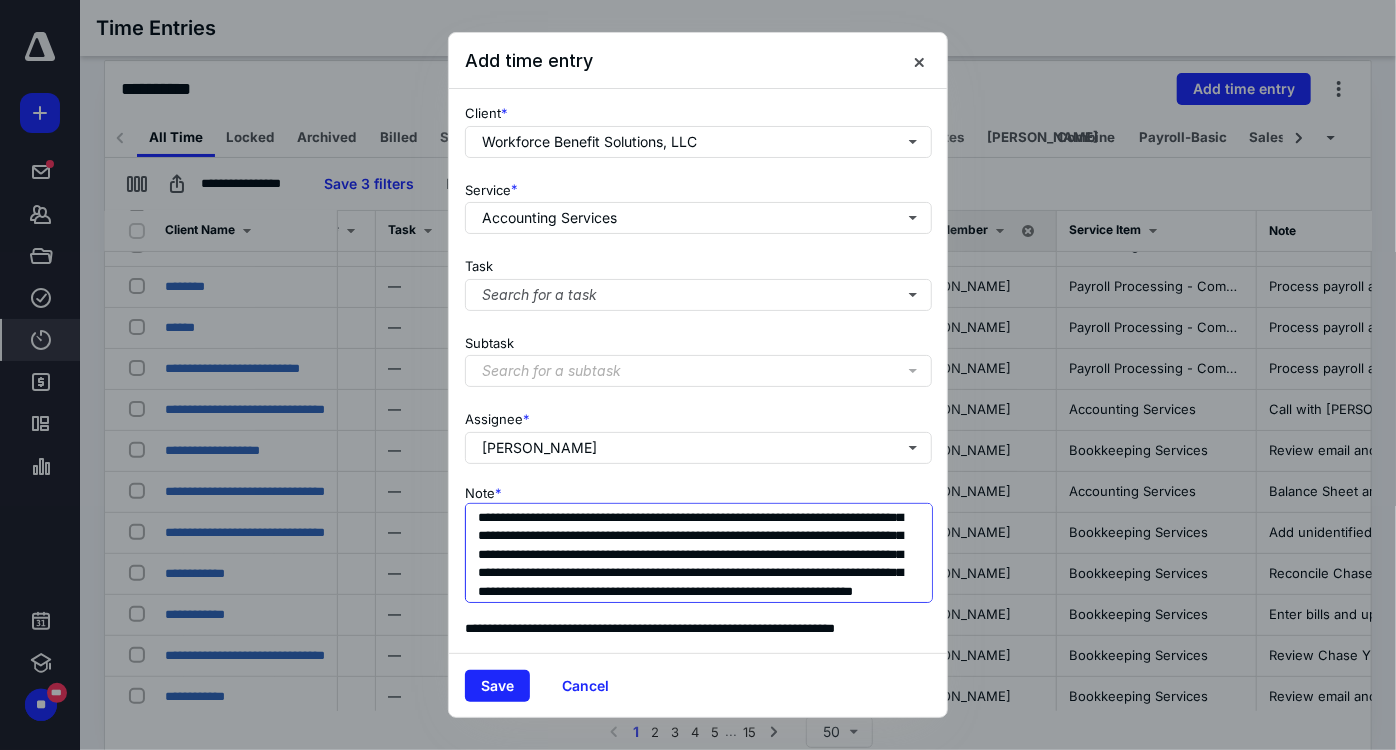 scroll, scrollTop: 0, scrollLeft: 0, axis: both 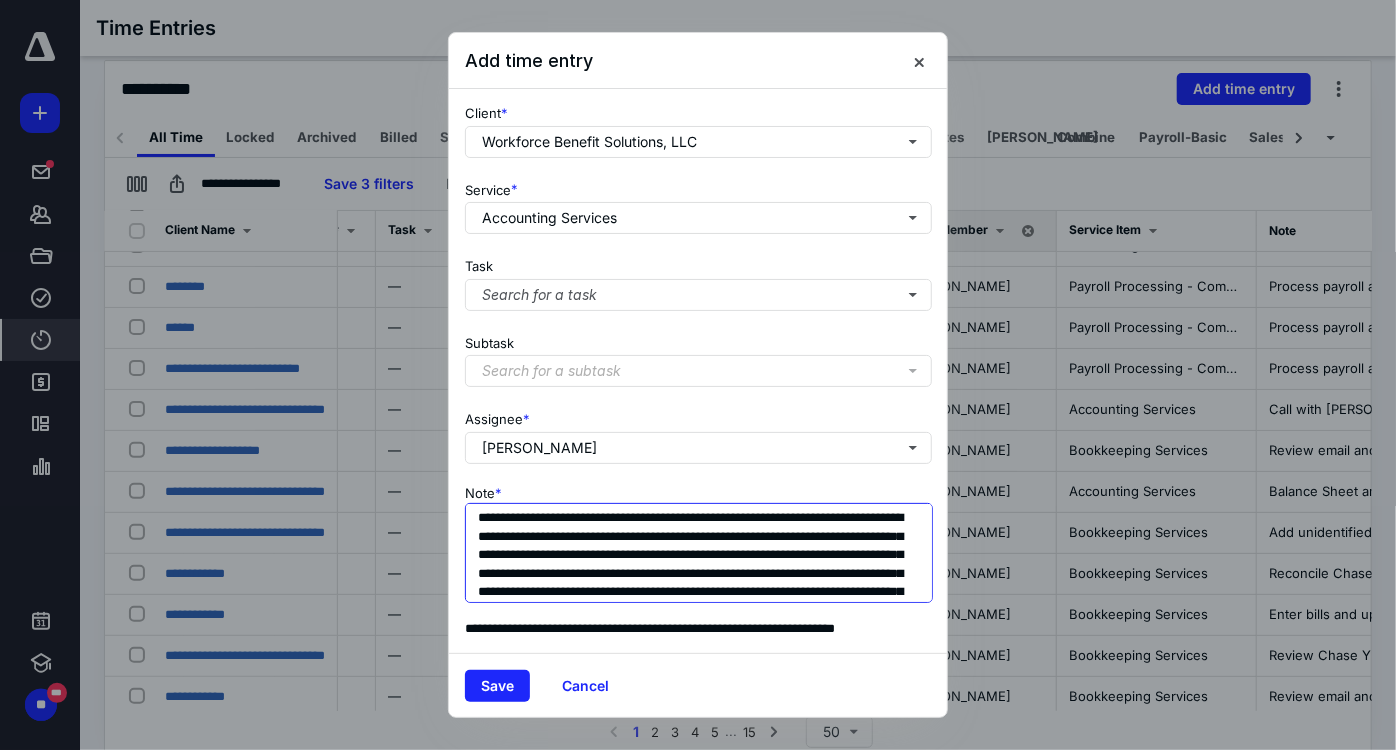 click on "**********" at bounding box center (699, 553) 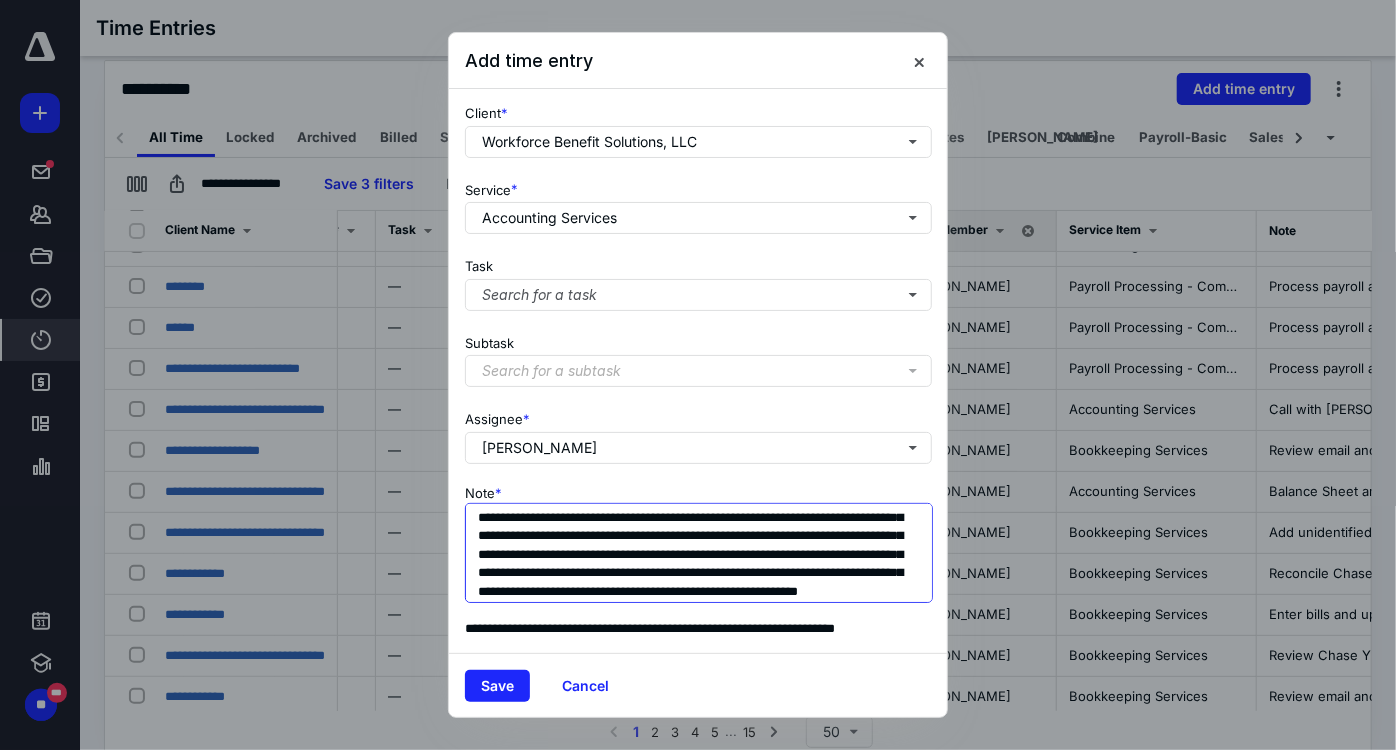 drag, startPoint x: 886, startPoint y: 564, endPoint x: 651, endPoint y: 581, distance: 235.61409 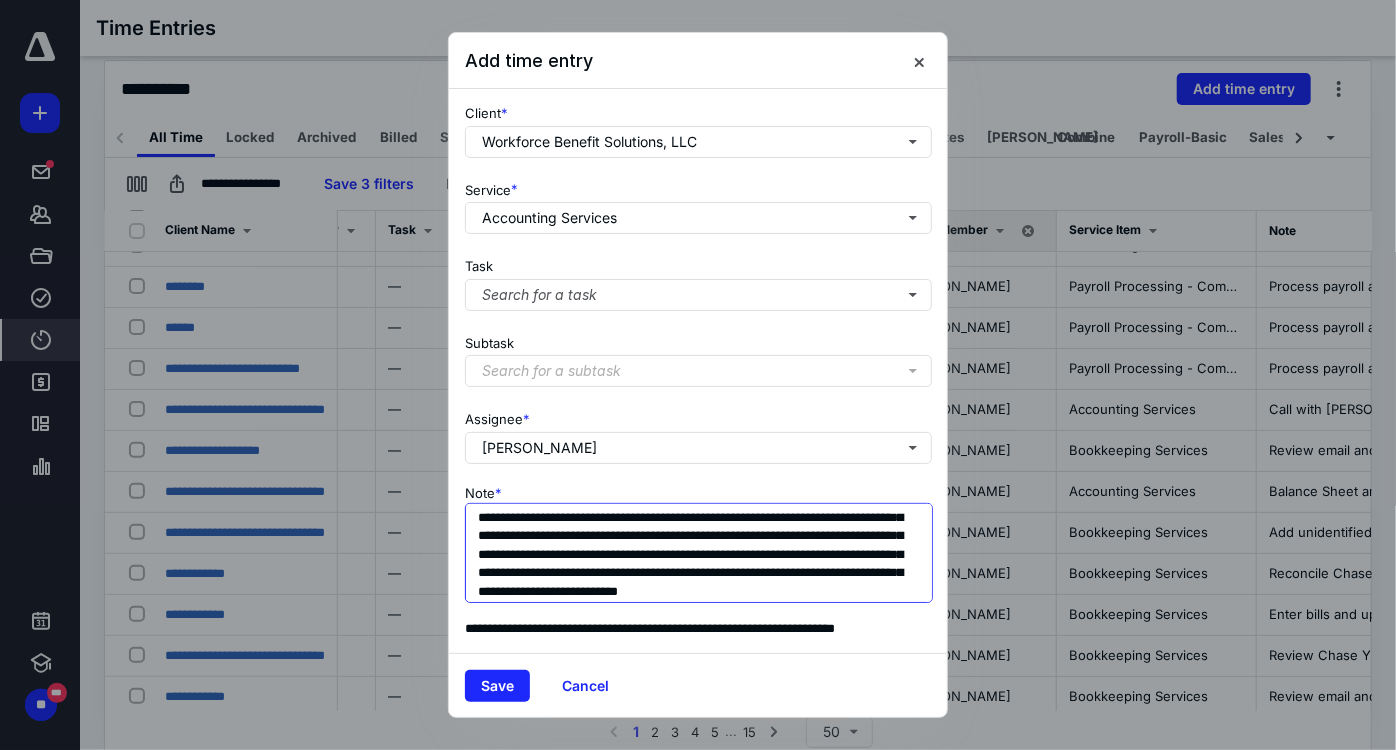 click on "**********" at bounding box center [699, 553] 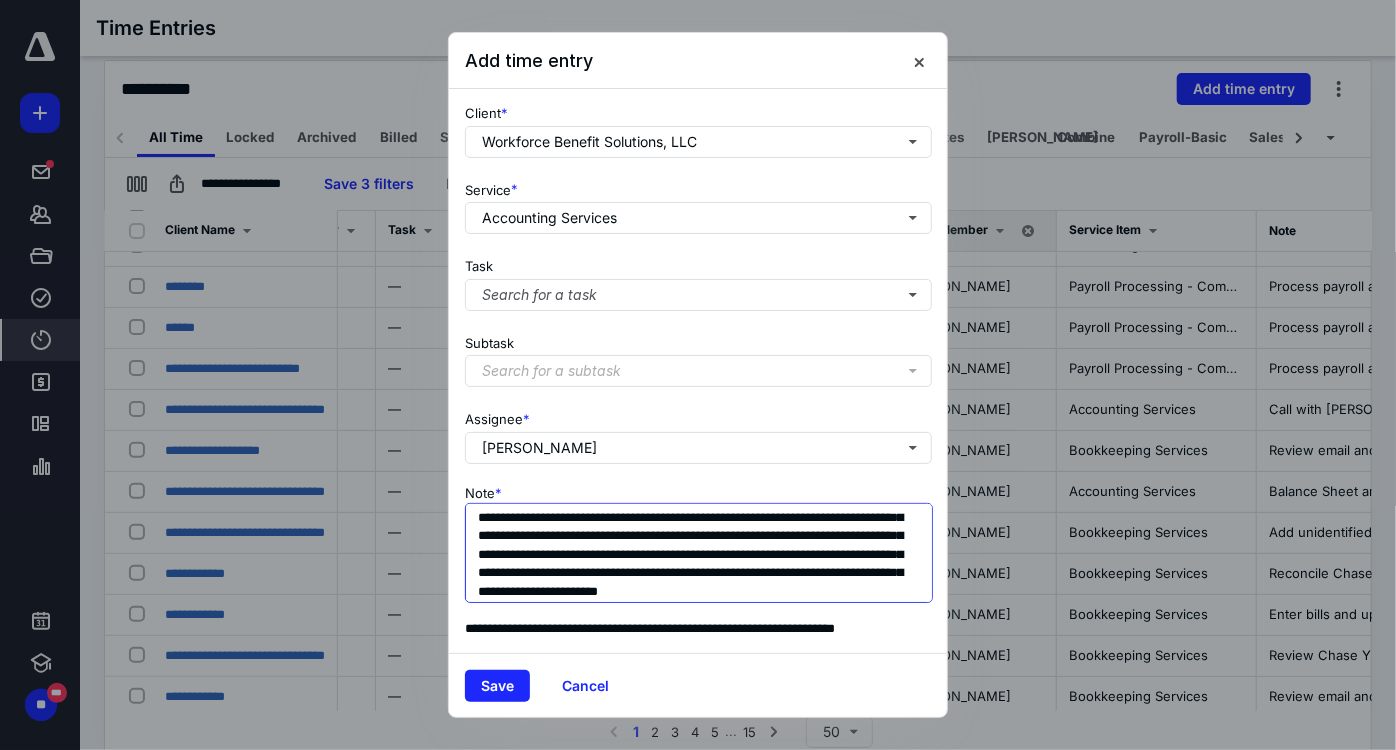 scroll, scrollTop: 56, scrollLeft: 0, axis: vertical 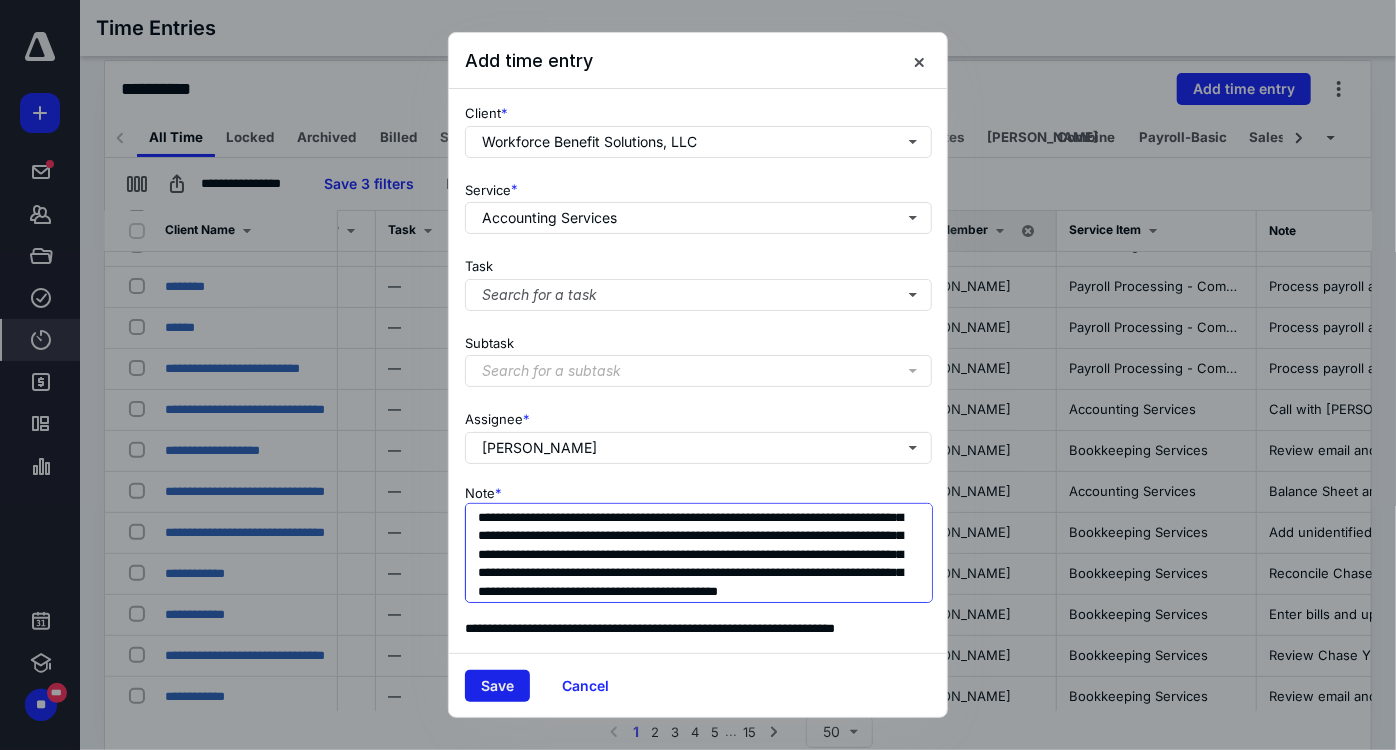 type on "**********" 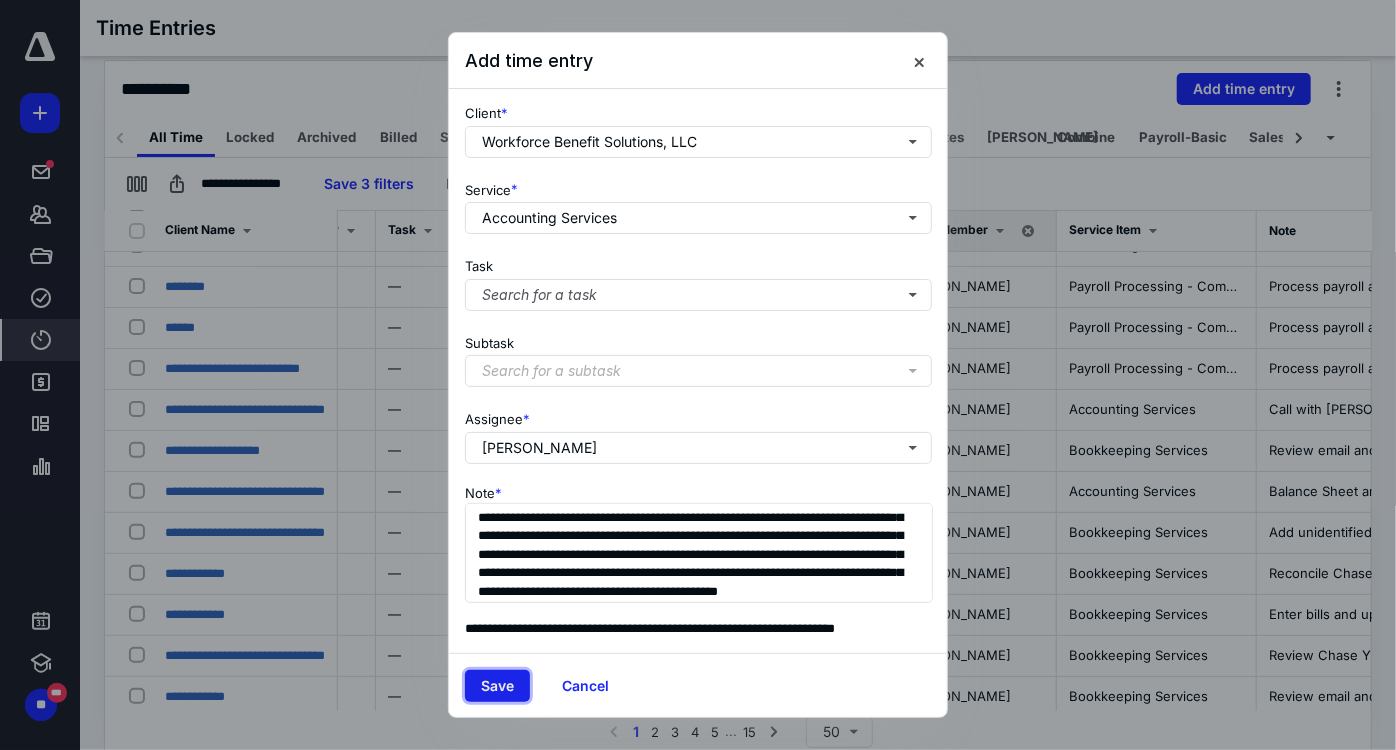 click on "Save" at bounding box center [497, 686] 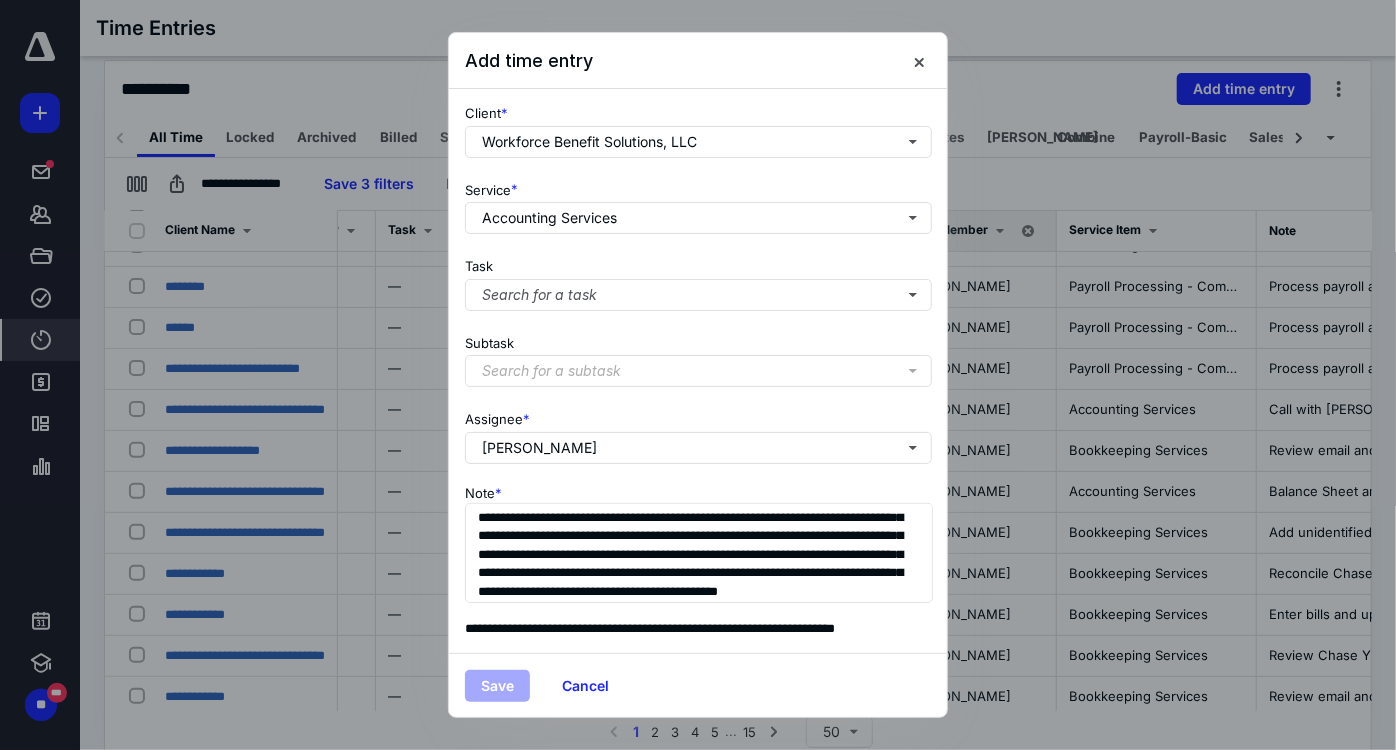 scroll, scrollTop: 0, scrollLeft: 32, axis: horizontal 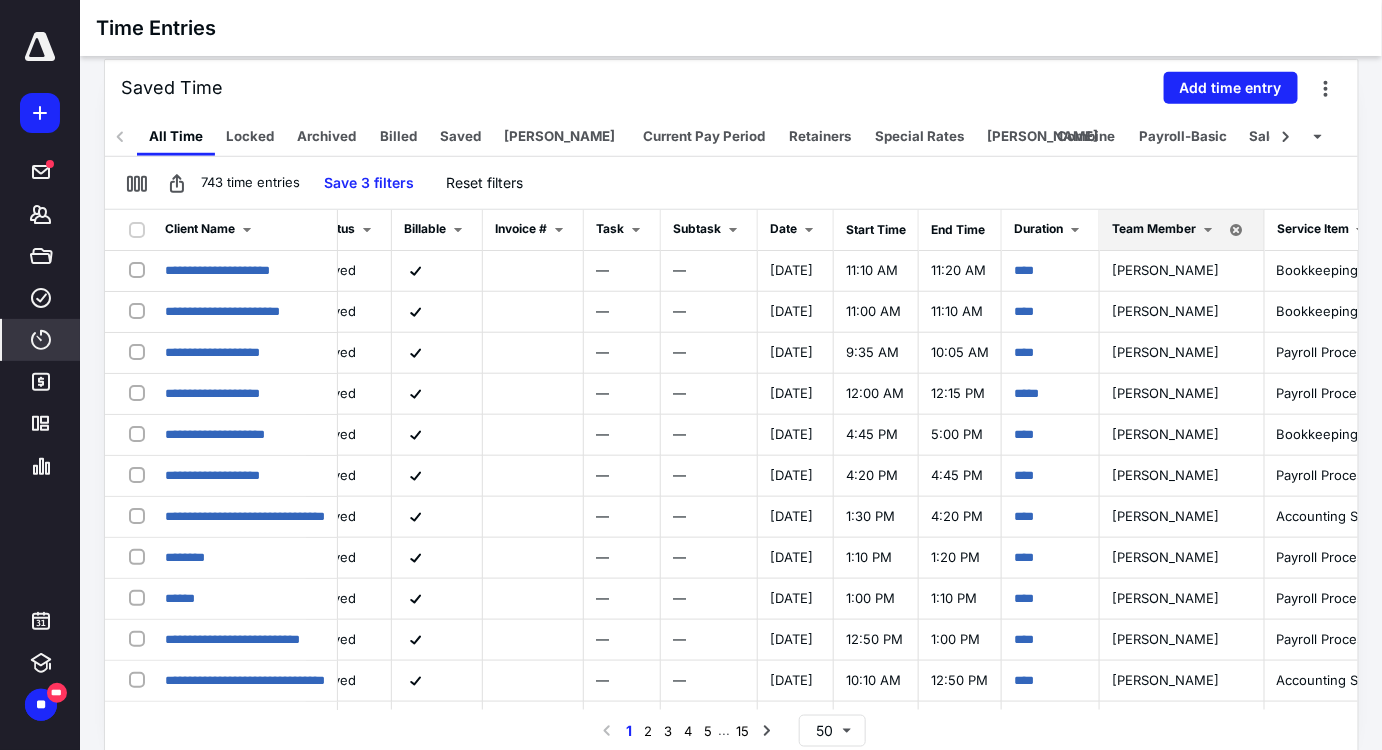 click on "Time Entries" at bounding box center [731, 28] 